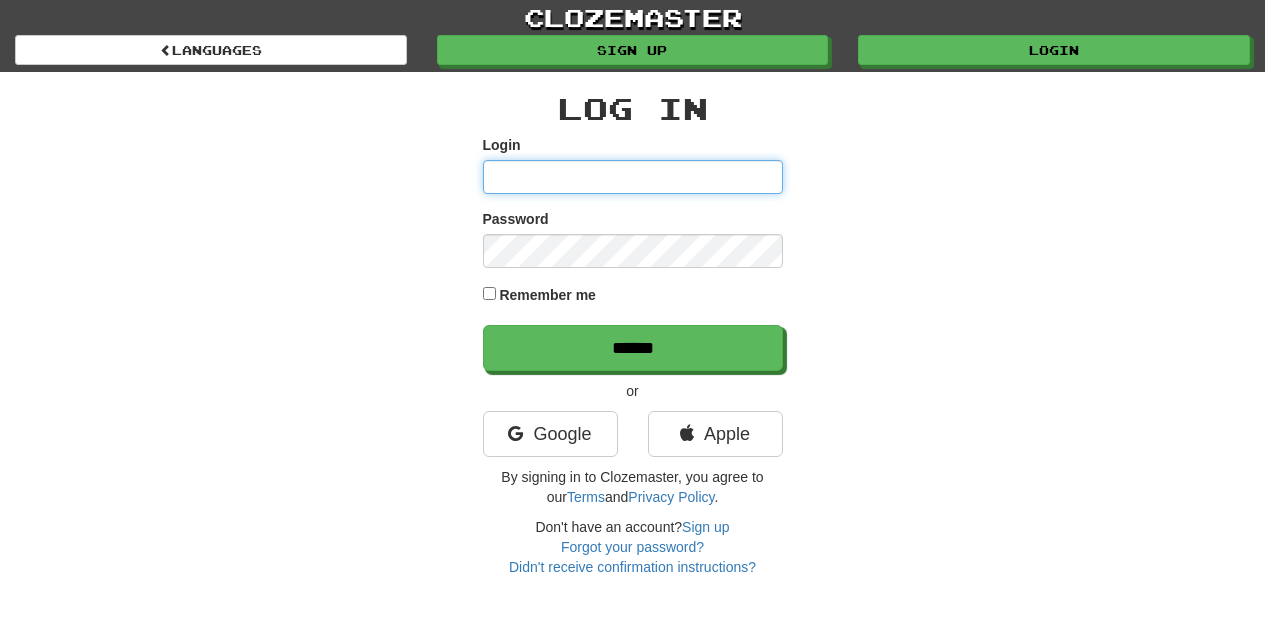 scroll, scrollTop: 0, scrollLeft: 0, axis: both 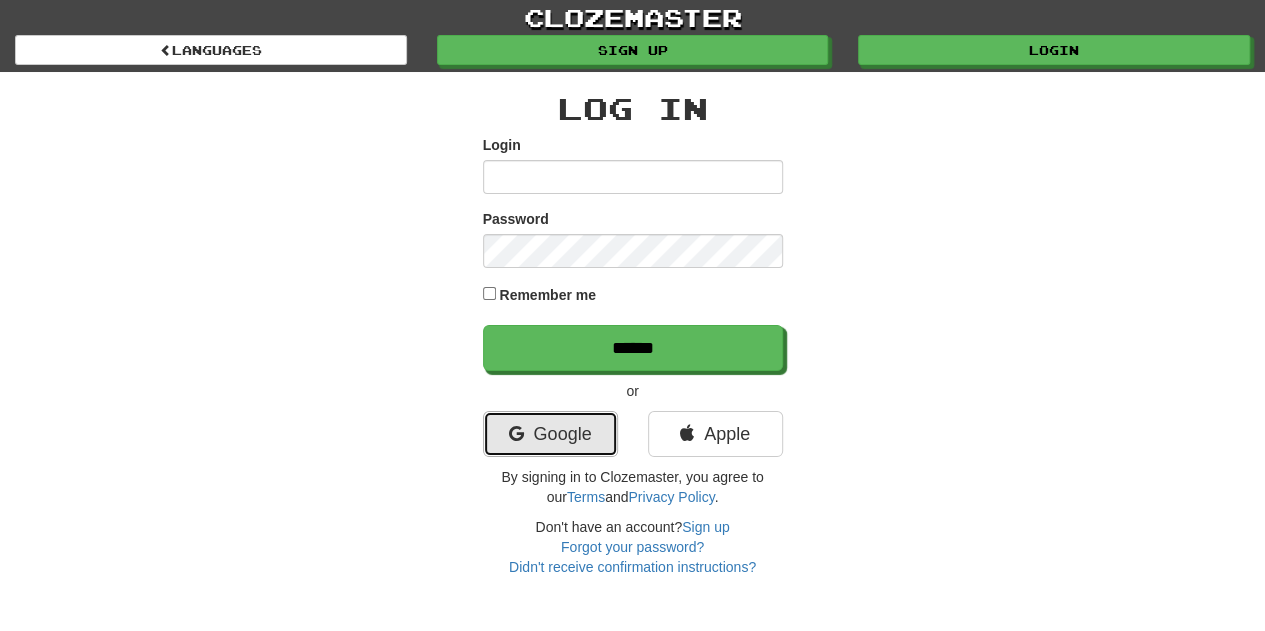 click on "Google" at bounding box center [550, 434] 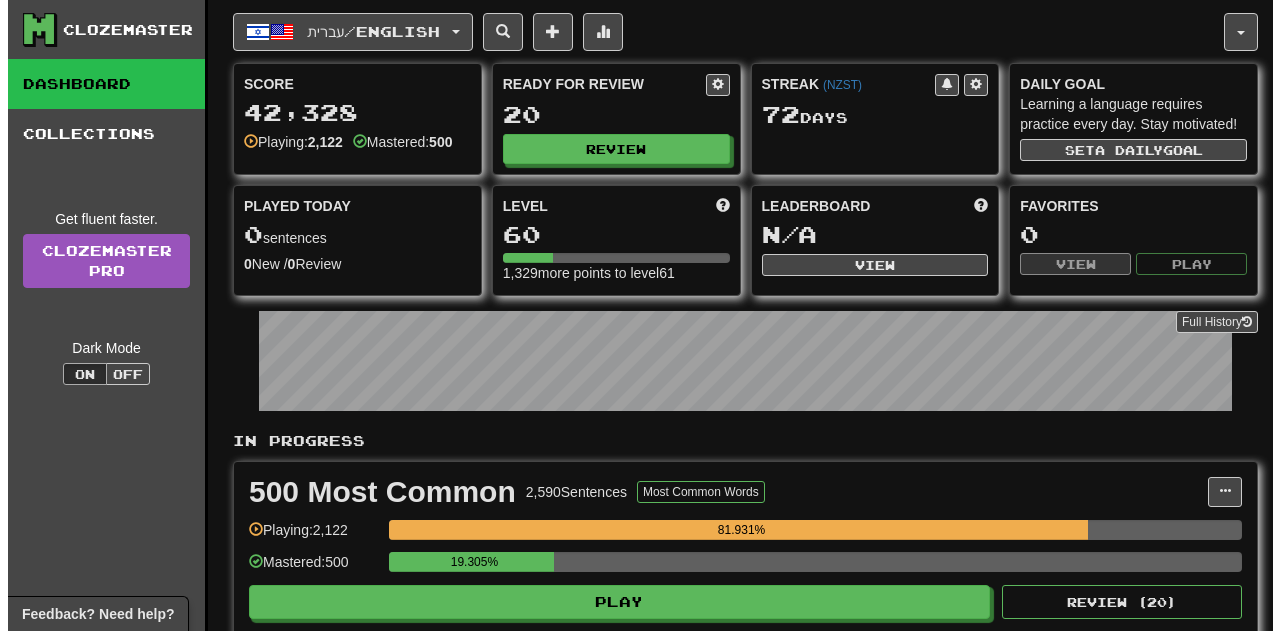 scroll, scrollTop: 0, scrollLeft: 0, axis: both 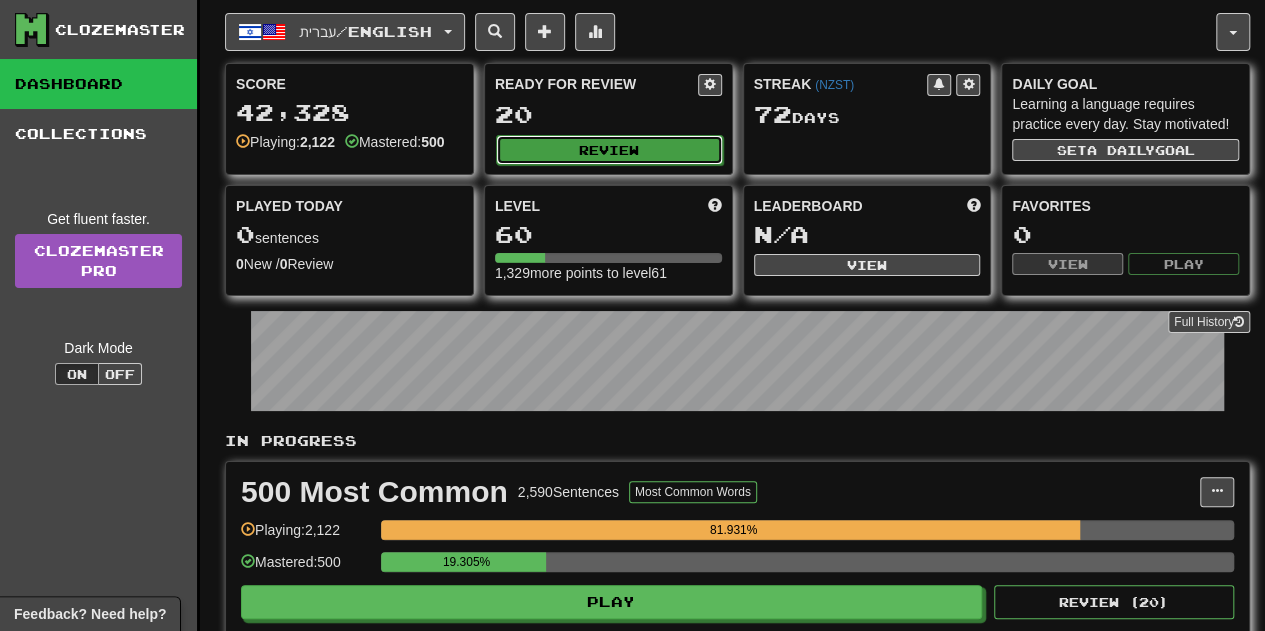 click on "Review" at bounding box center [609, 150] 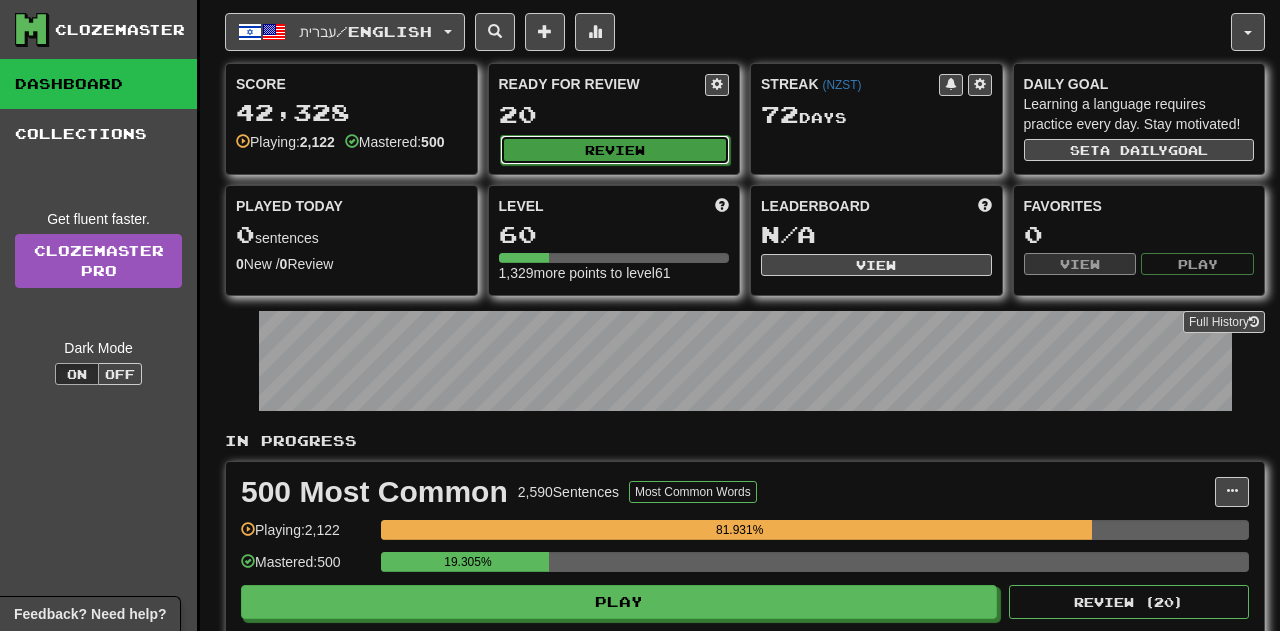 select on "**" 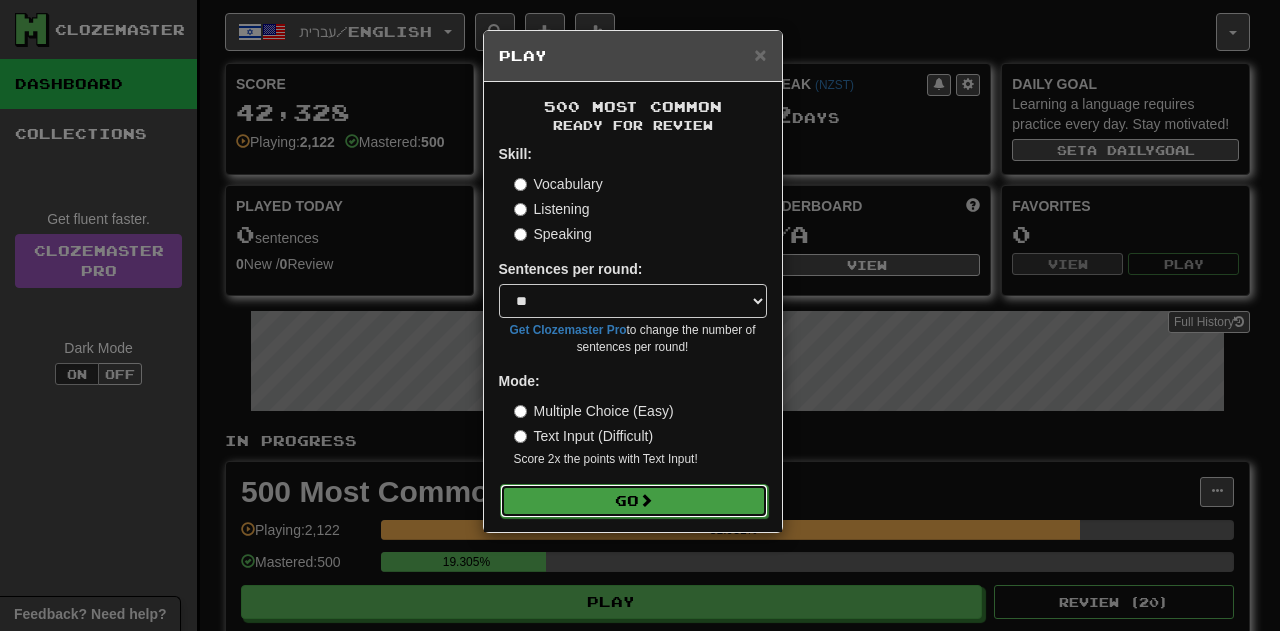 click on "Go" at bounding box center [634, 501] 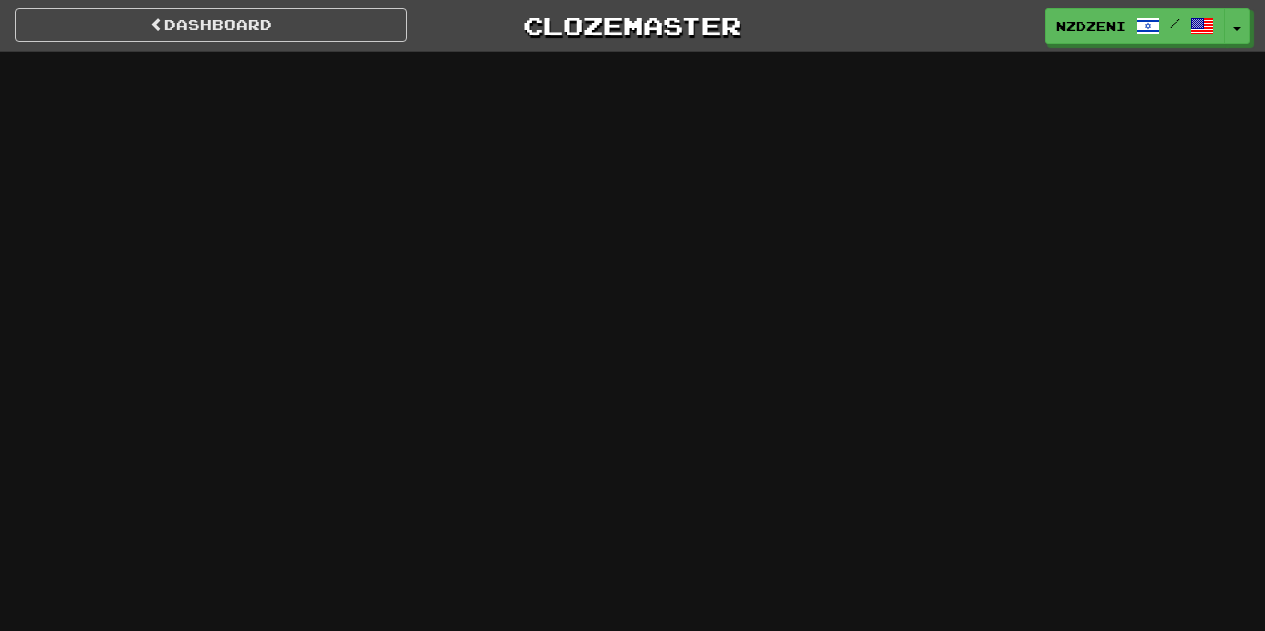 scroll, scrollTop: 0, scrollLeft: 0, axis: both 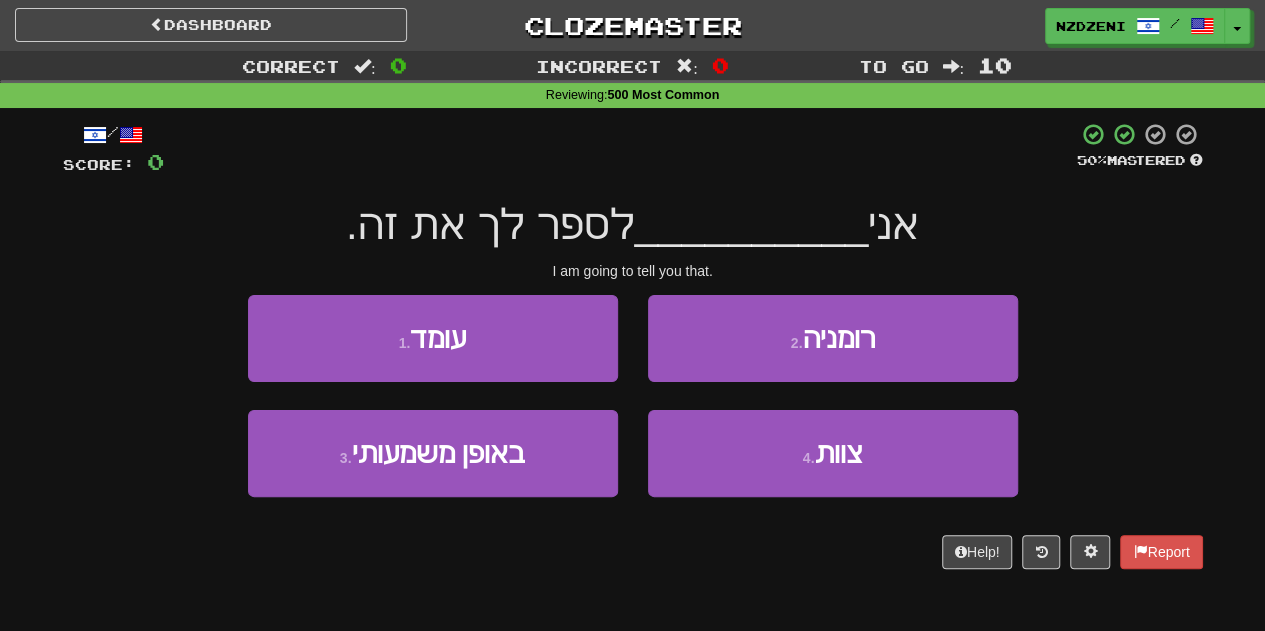 click on "1 .  עומד 2 .  [COUNTRY]" at bounding box center (633, 352) 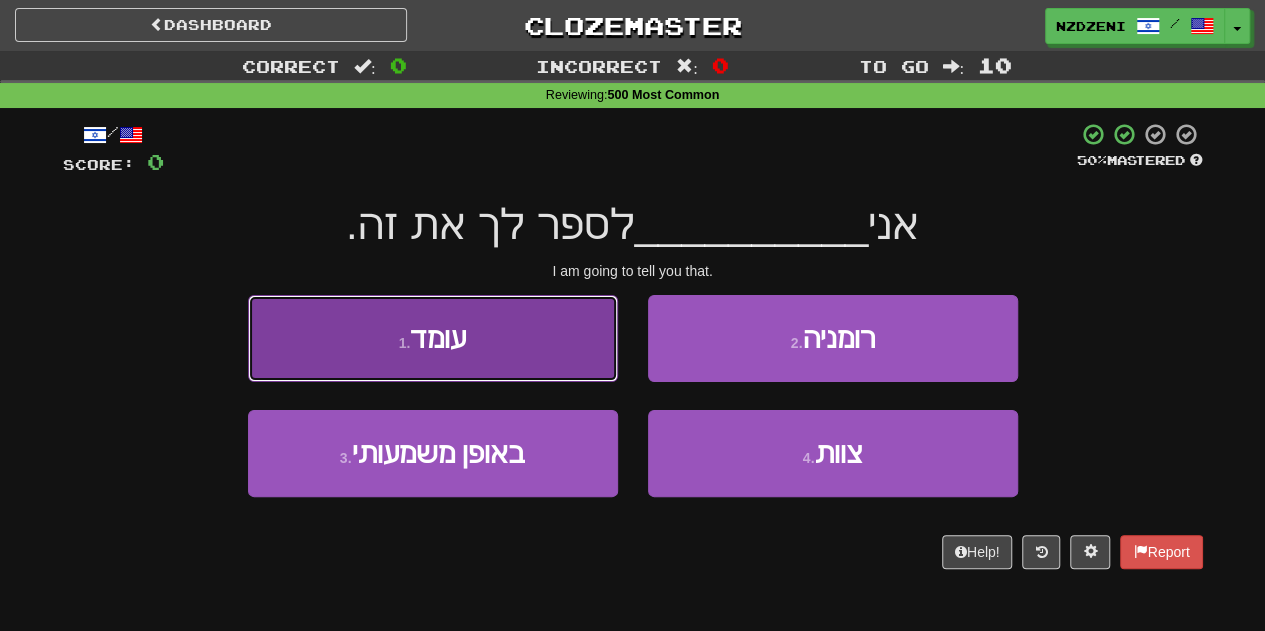 click on "1 .  עומד" at bounding box center (433, 338) 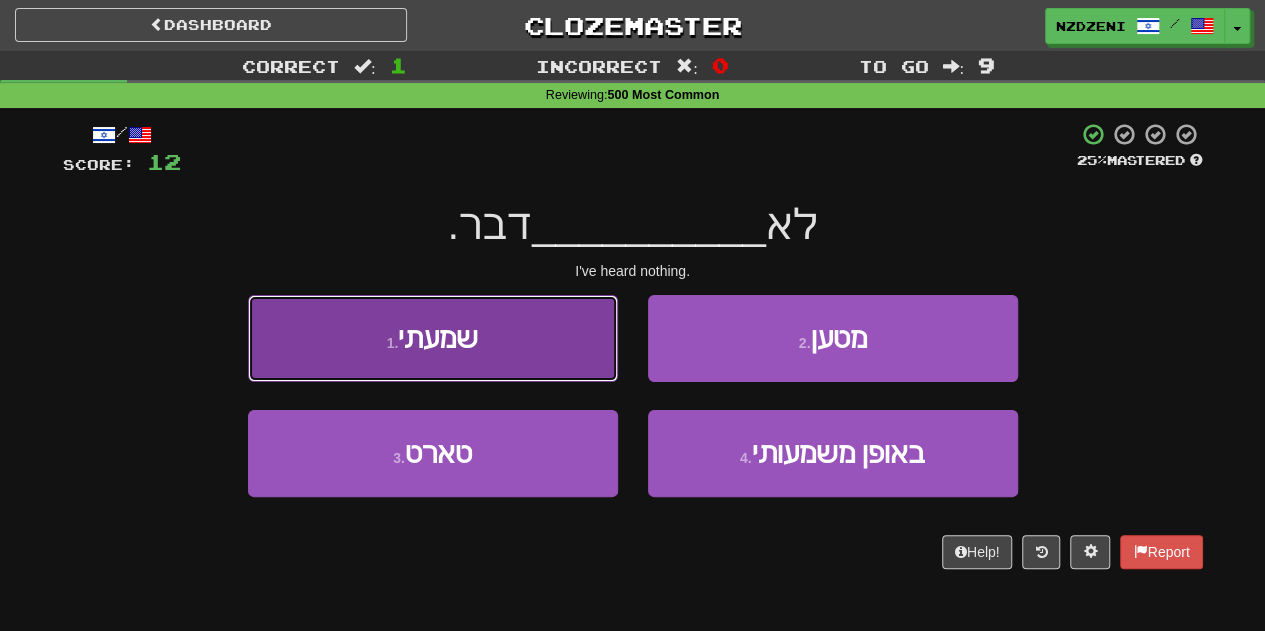 click on "1 ." at bounding box center (393, 343) 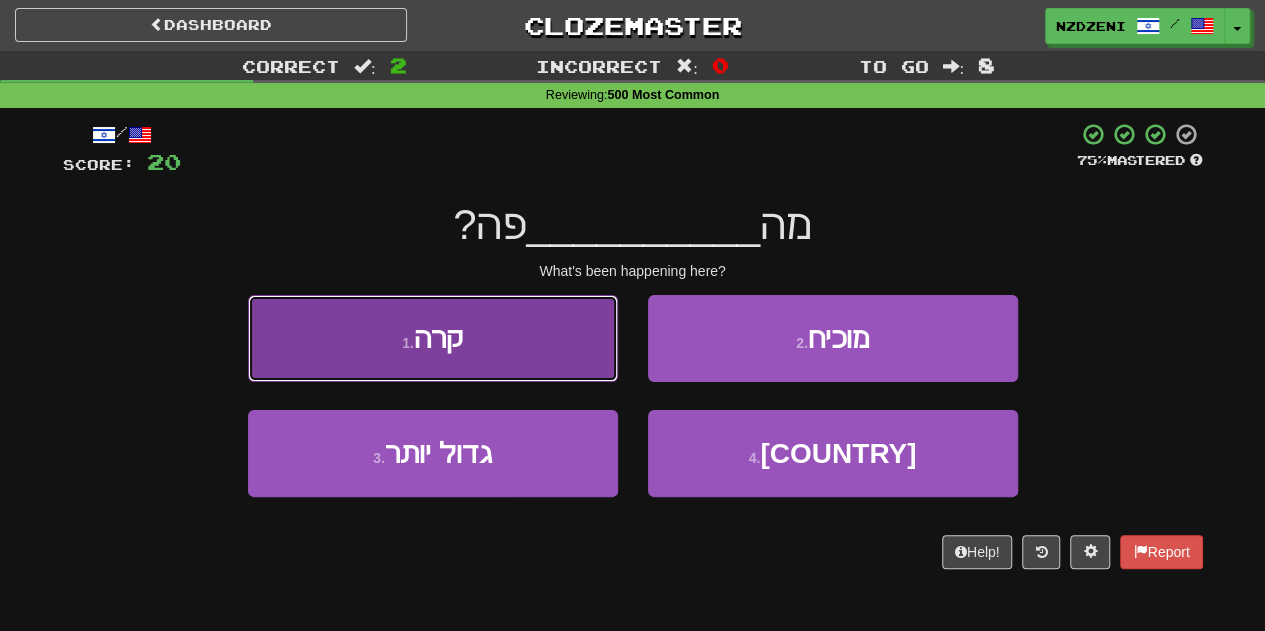 click on "1 .  קרה" at bounding box center (433, 338) 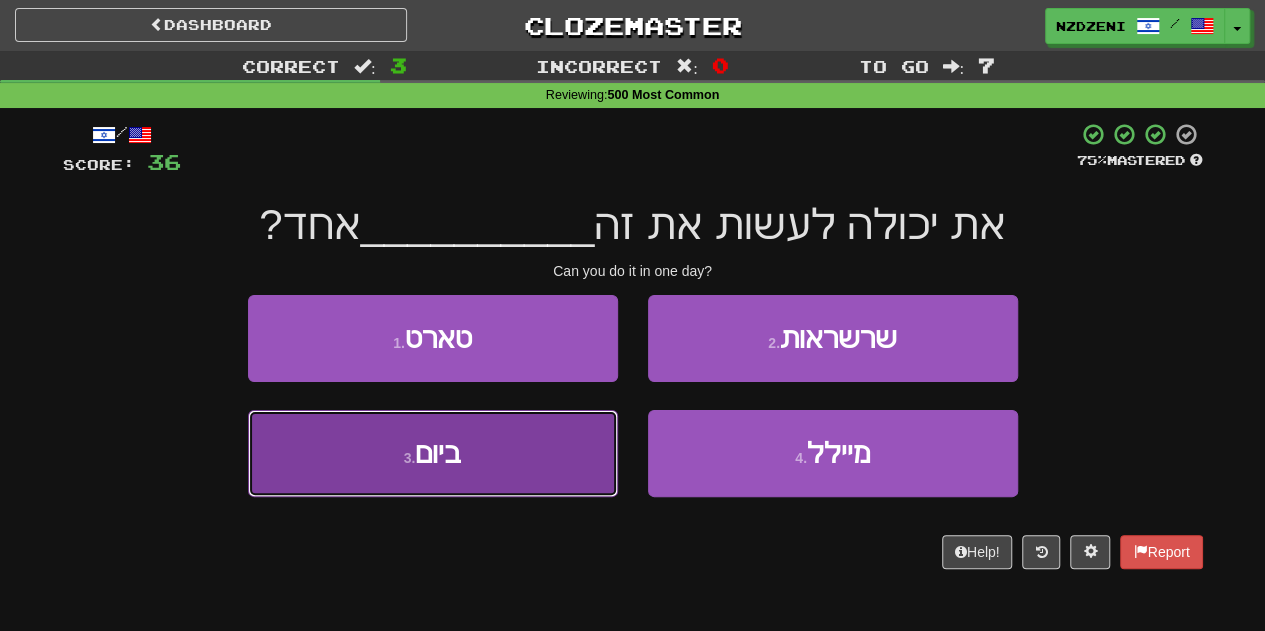 click on "3 .  ביום" at bounding box center (433, 453) 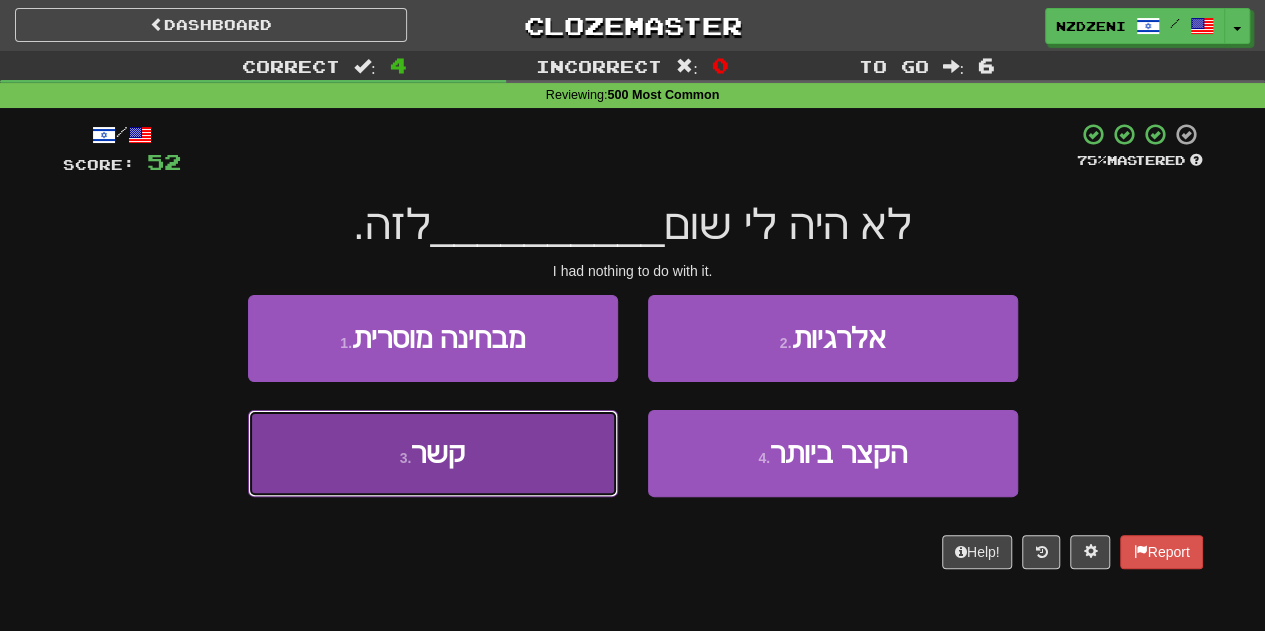 click on "3 .  קשר" at bounding box center [433, 453] 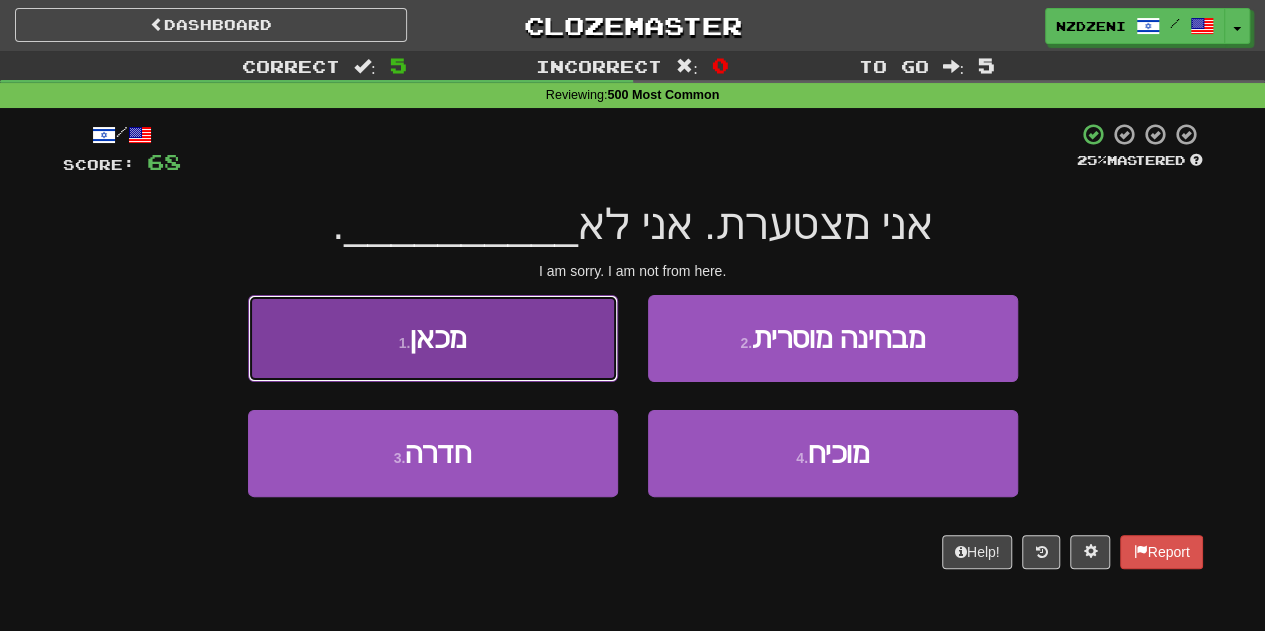 click on "1 .  מכאן" at bounding box center [433, 338] 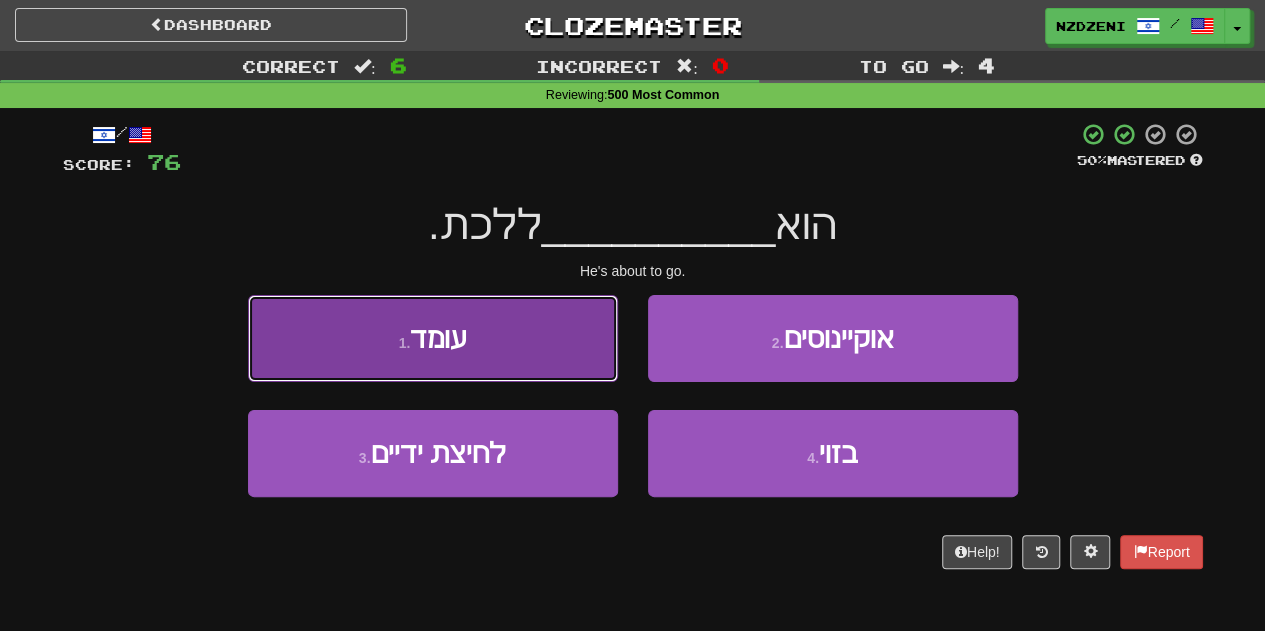 click on "1 .  עומד" at bounding box center (433, 338) 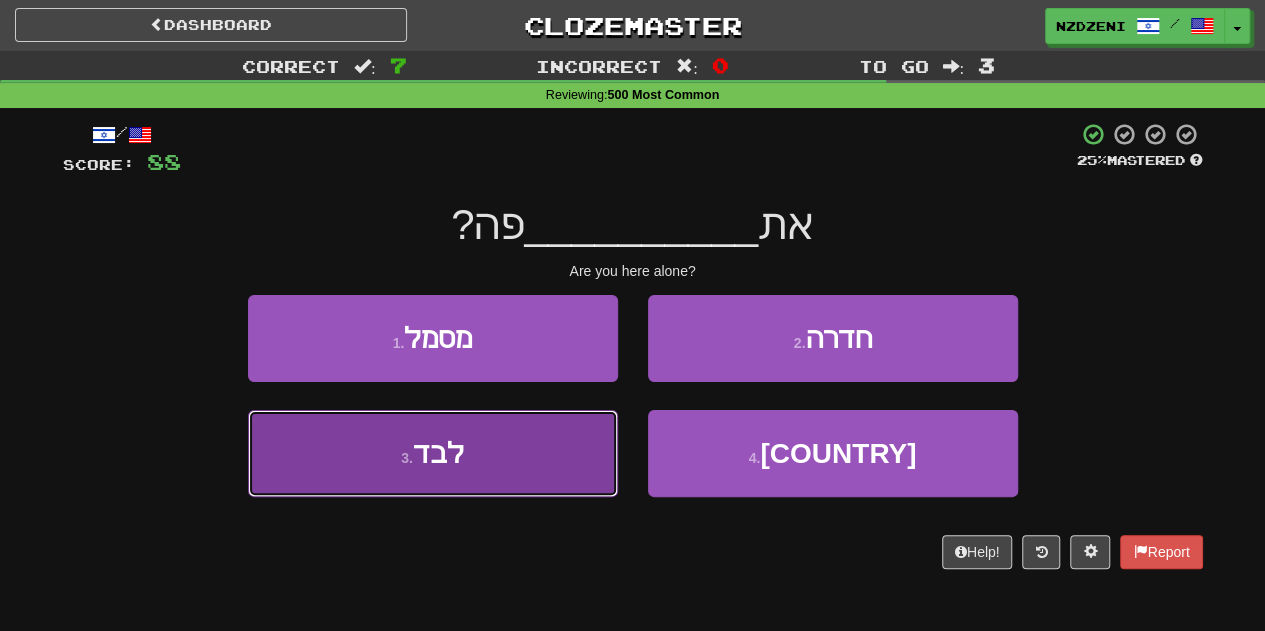 click on "3 .  לבד" at bounding box center [433, 453] 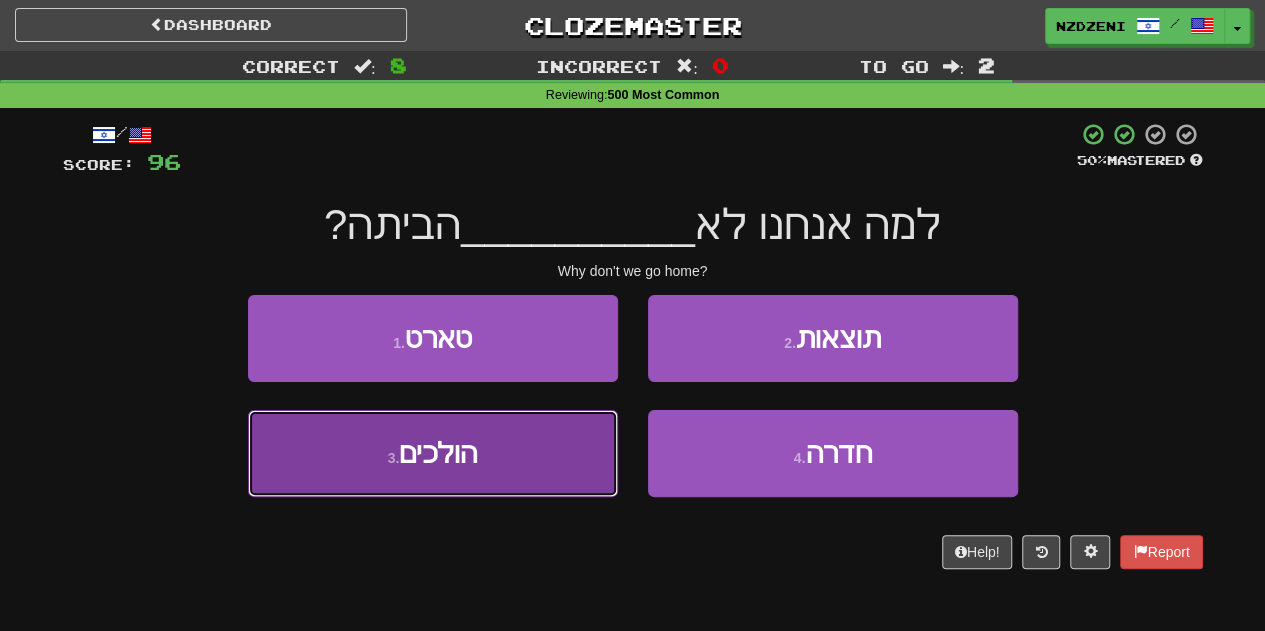 click on "3 .  הולכים" at bounding box center (433, 453) 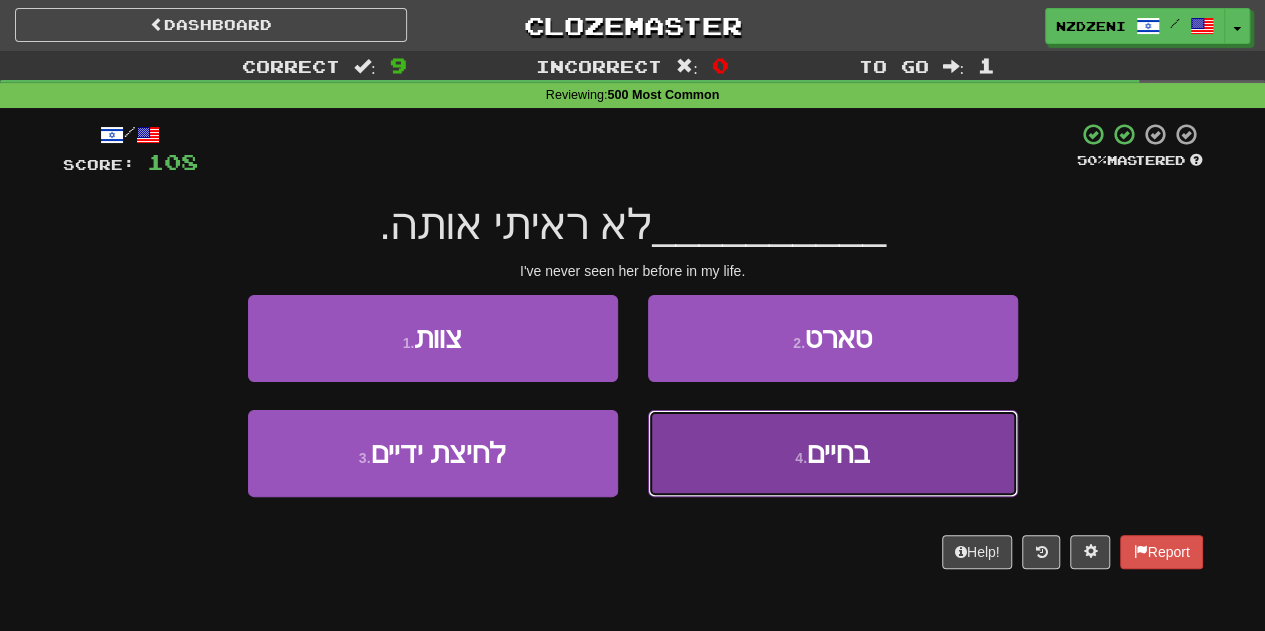click on "4 .  בחיים" at bounding box center [833, 453] 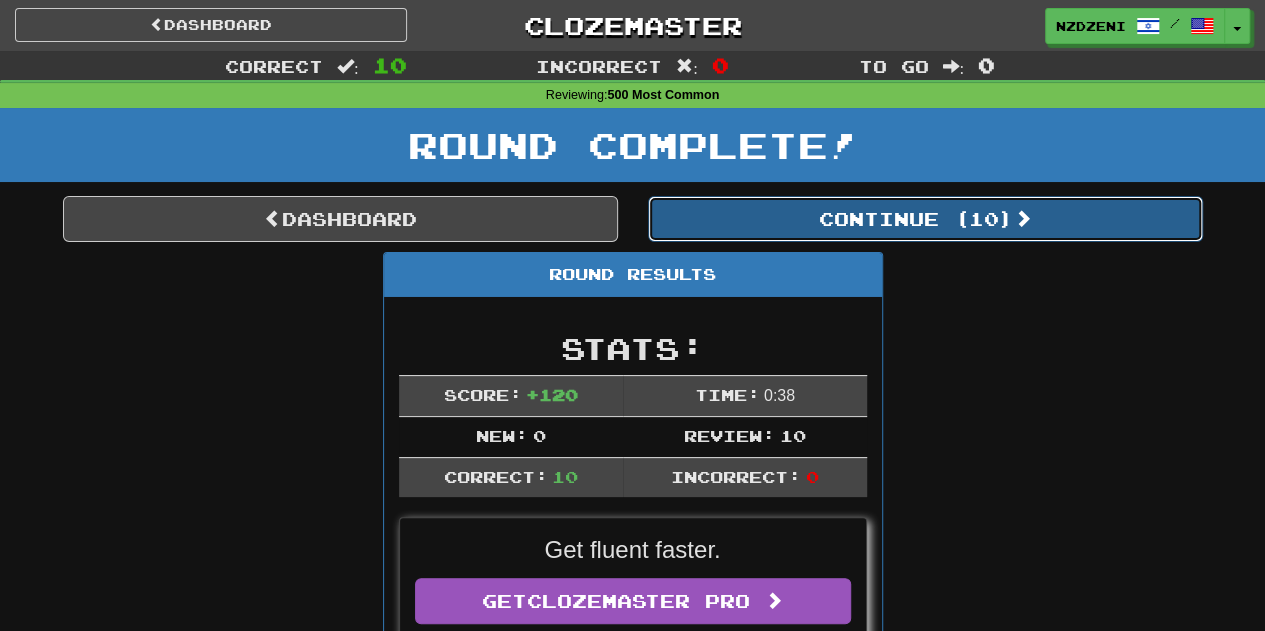 click on "Continue ( 10 )" at bounding box center (925, 219) 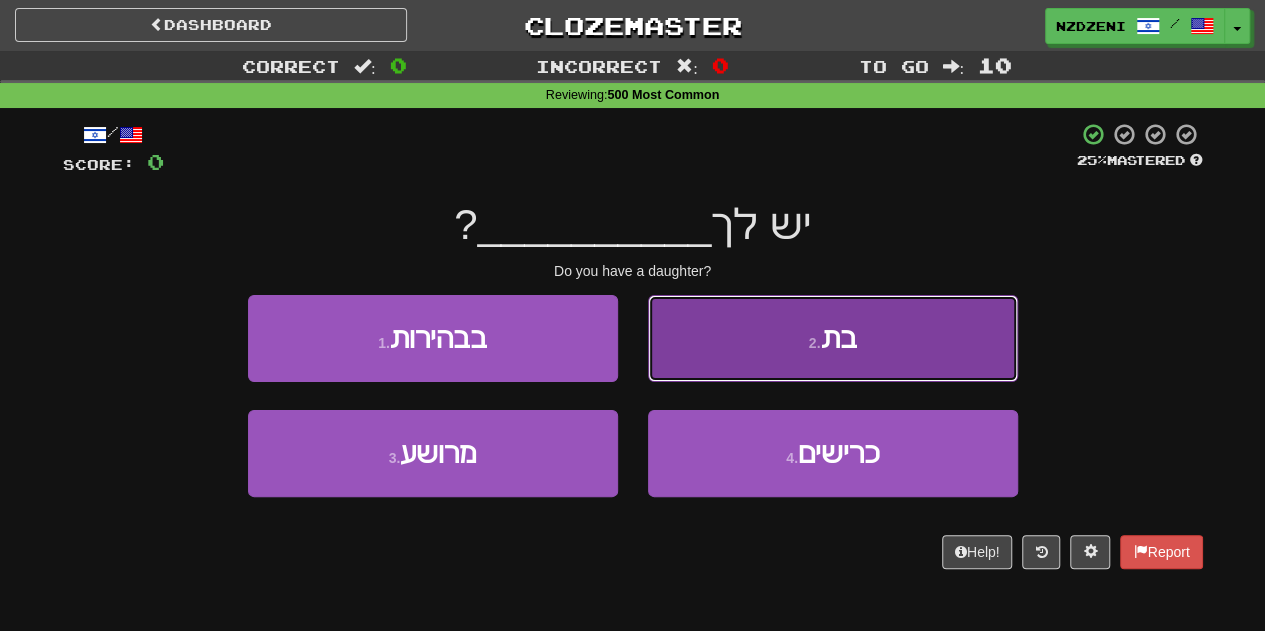 click on "2 .  בת" at bounding box center [833, 338] 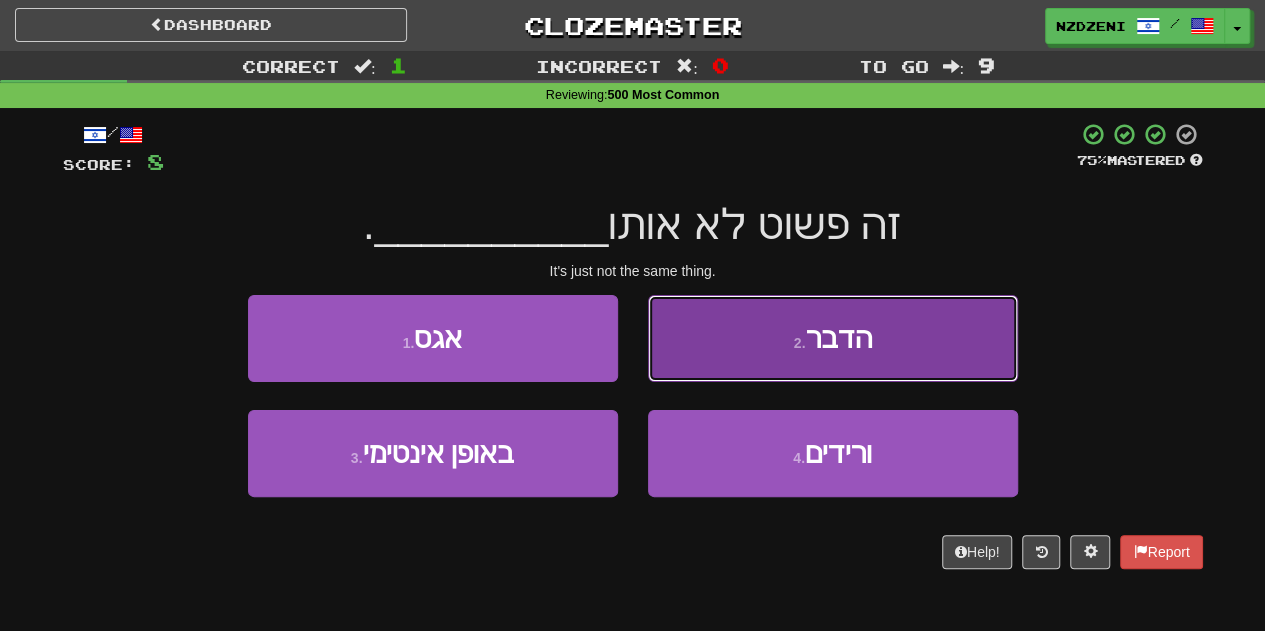 click on "2 .  הדבר" at bounding box center (833, 338) 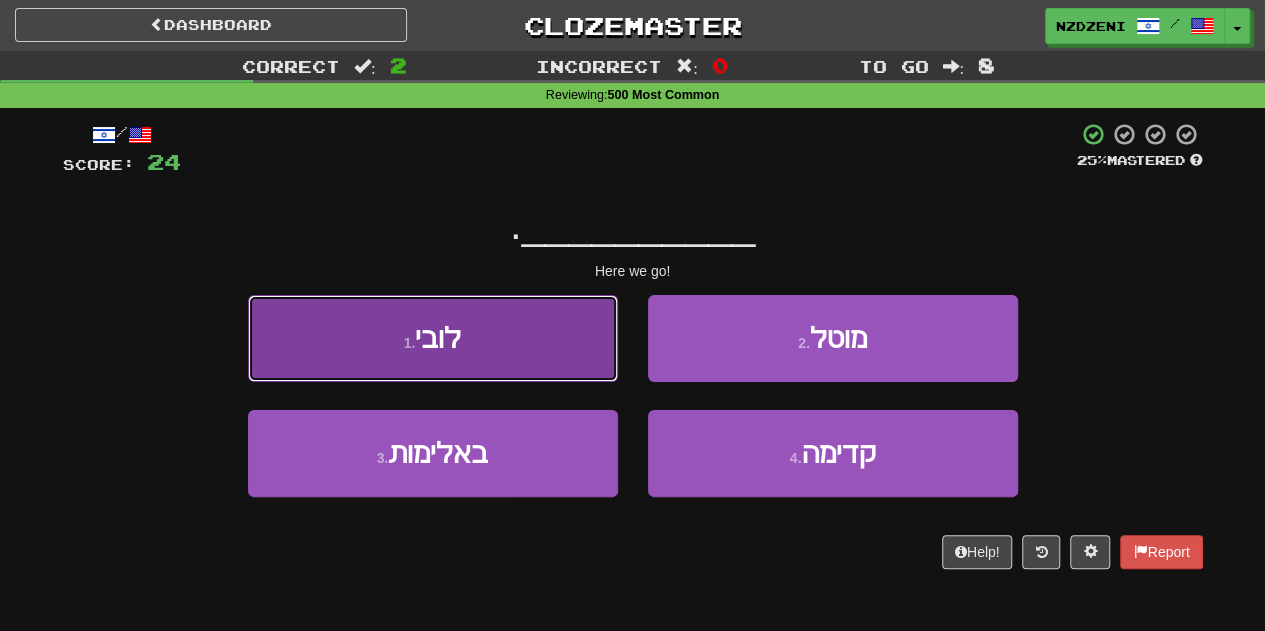 click on "1 .  לובי" at bounding box center [433, 338] 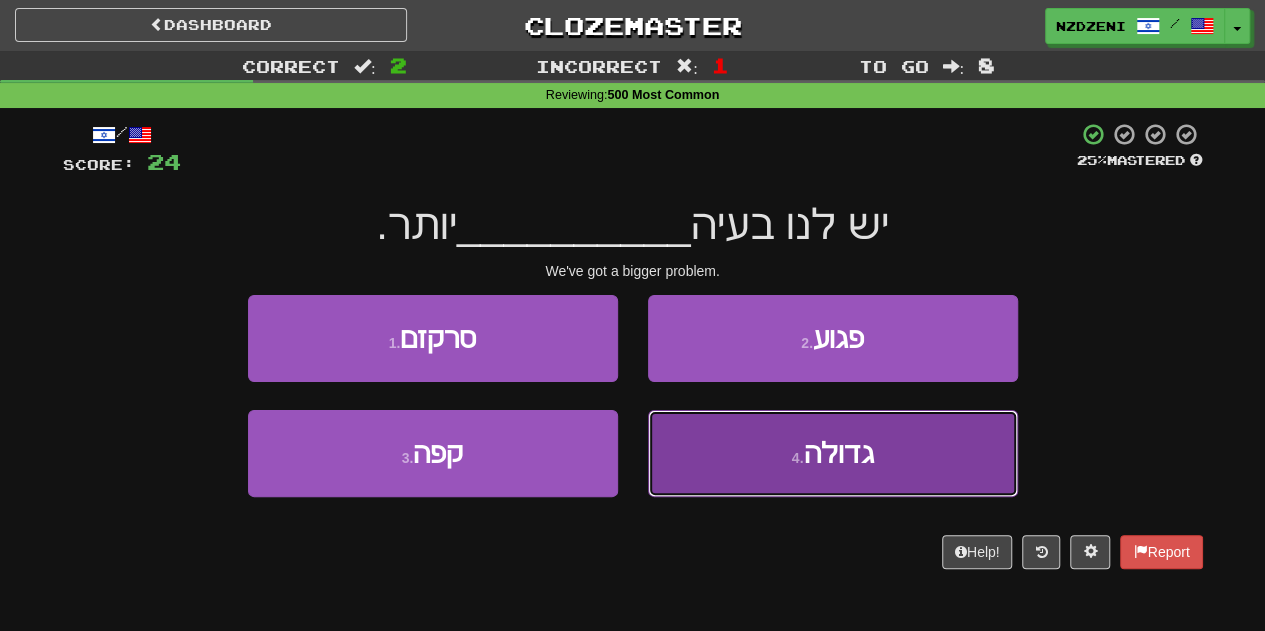 click on "4 .  גדולה" at bounding box center (833, 453) 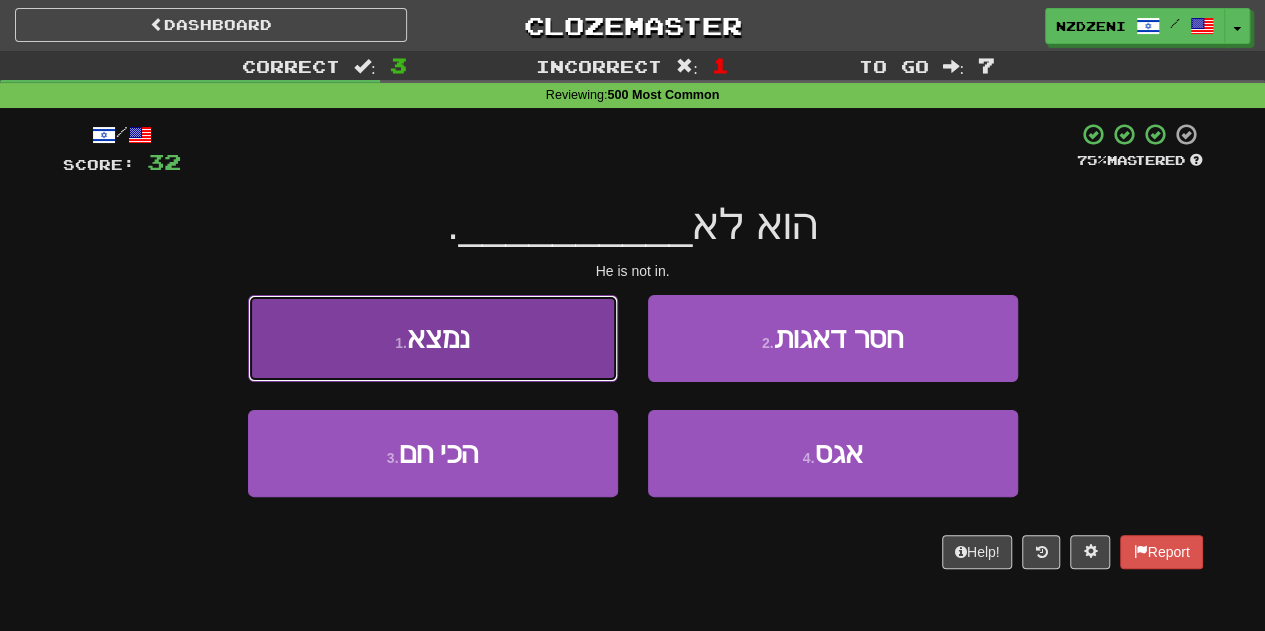 click on "1 .  נמצא" at bounding box center [433, 338] 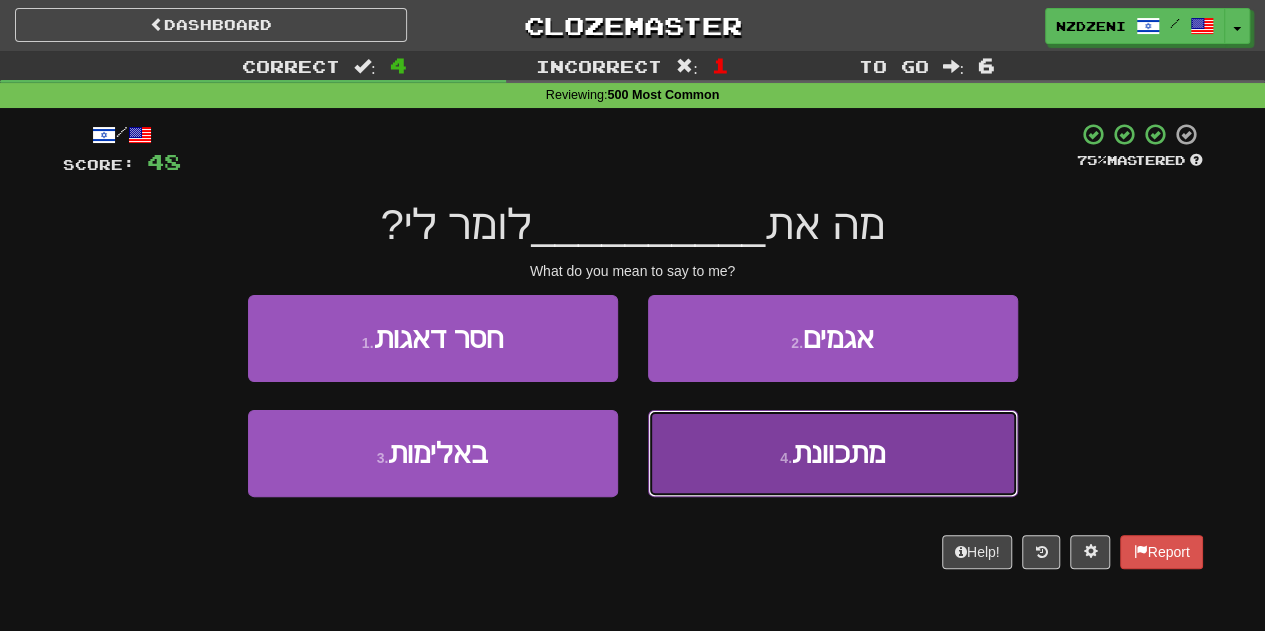 click on "4 .  מתכוונת" at bounding box center (833, 453) 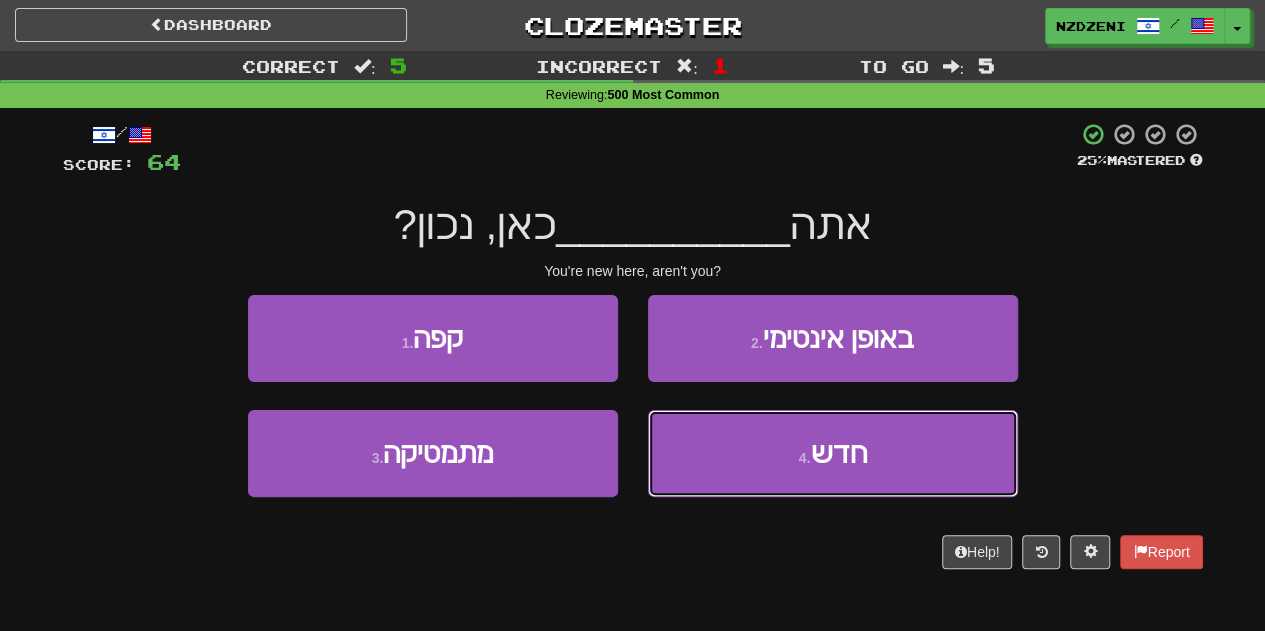 click on "4 .  חדש" at bounding box center [833, 453] 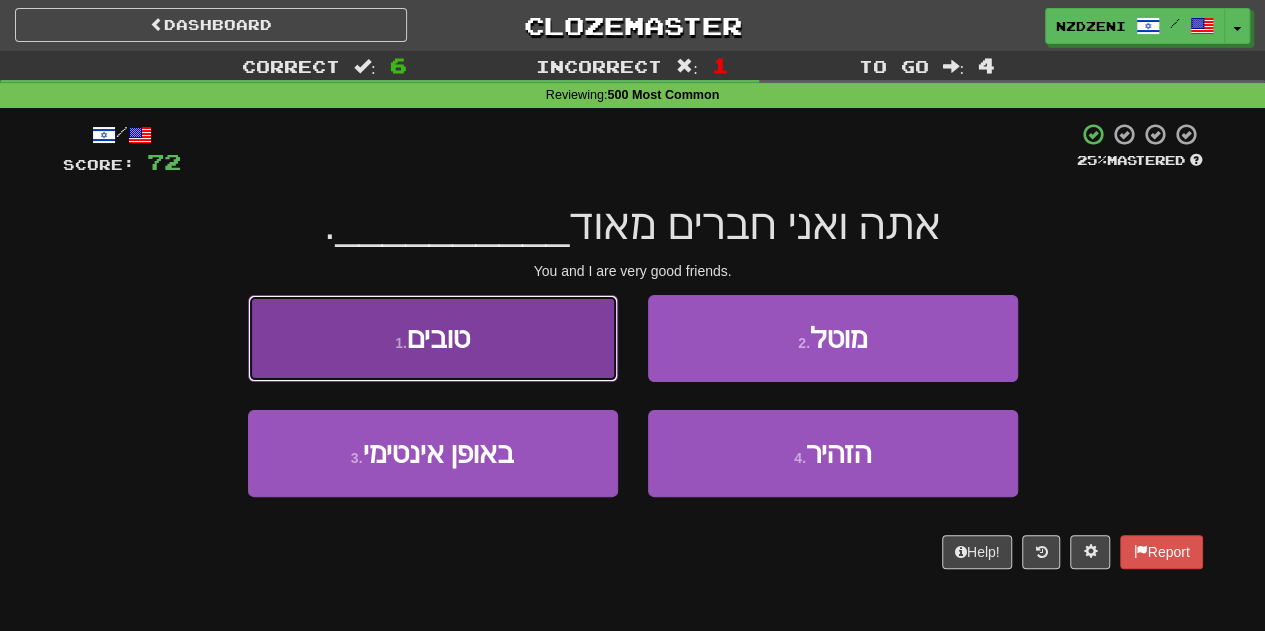click on "1 .  טובים" at bounding box center [433, 338] 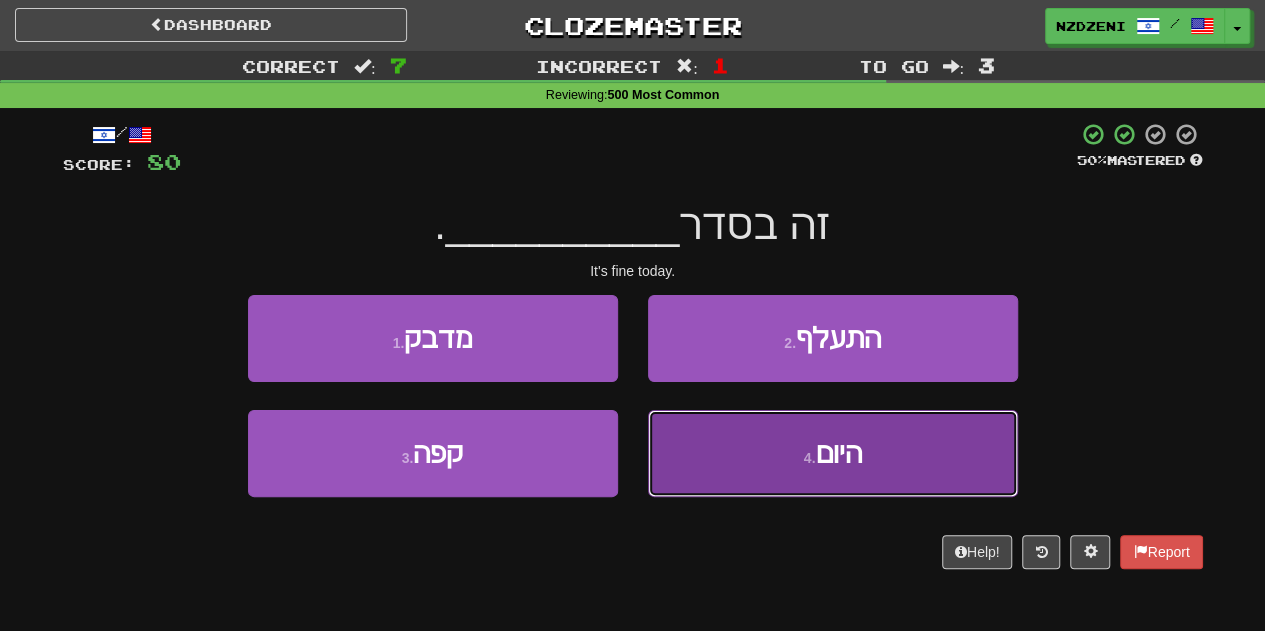 click on "4 .  היום" at bounding box center (833, 453) 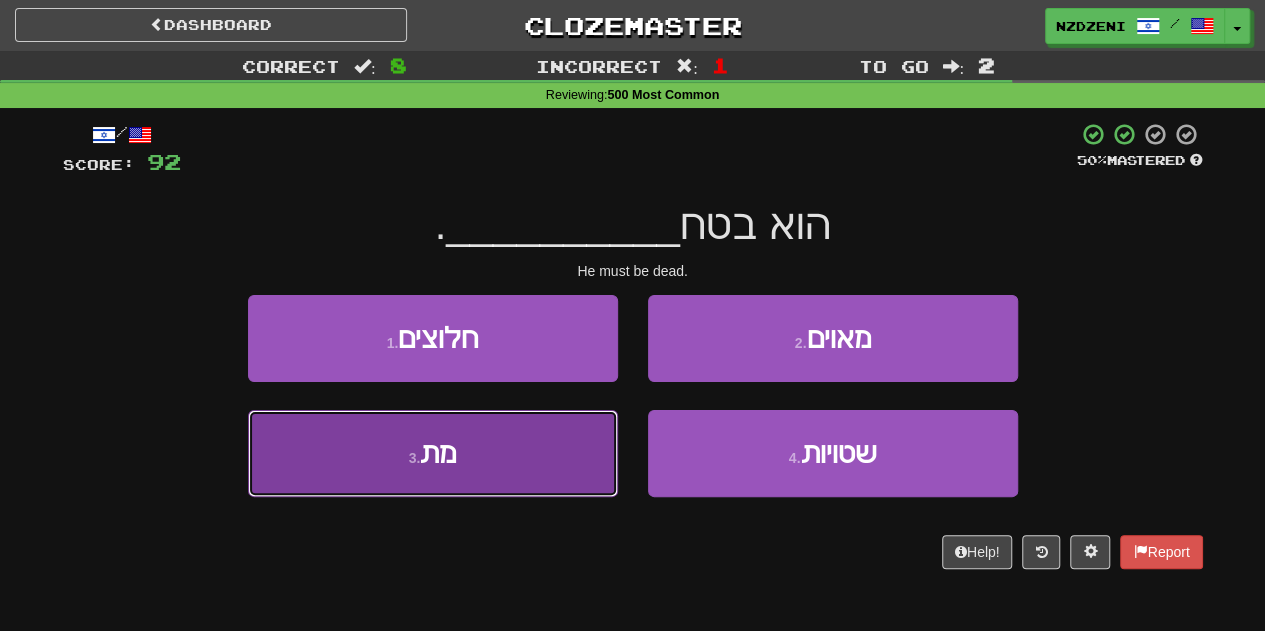click on "3 .  מת" at bounding box center [433, 453] 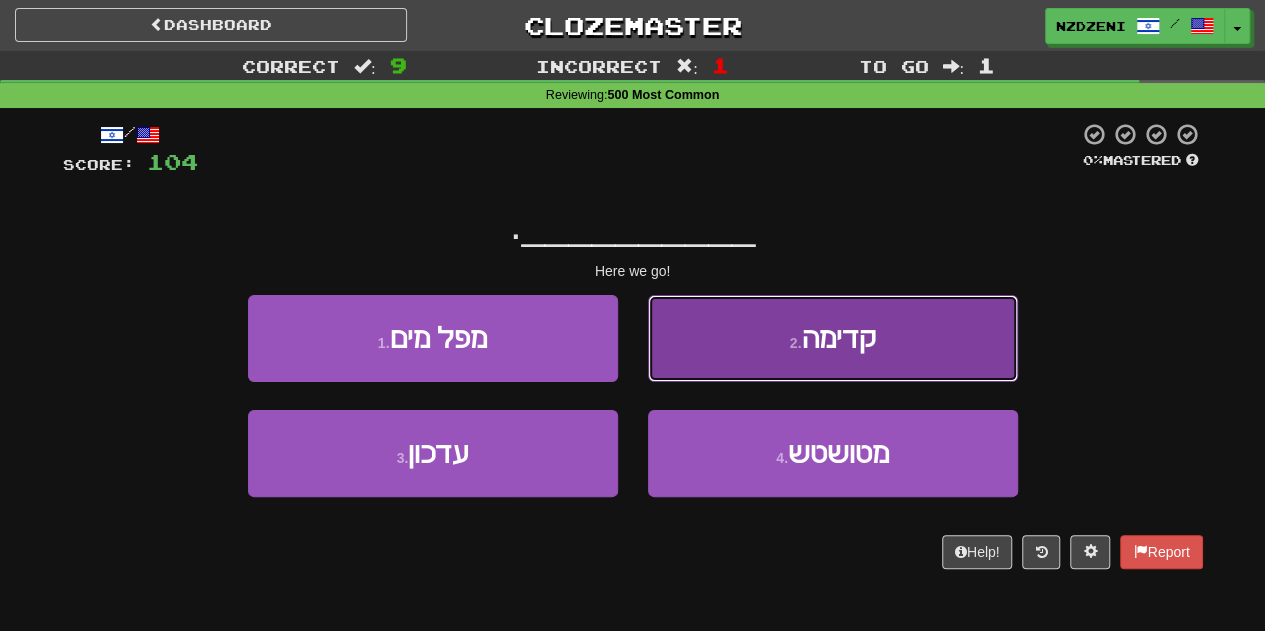 click on "2 .  קדימה" at bounding box center (833, 338) 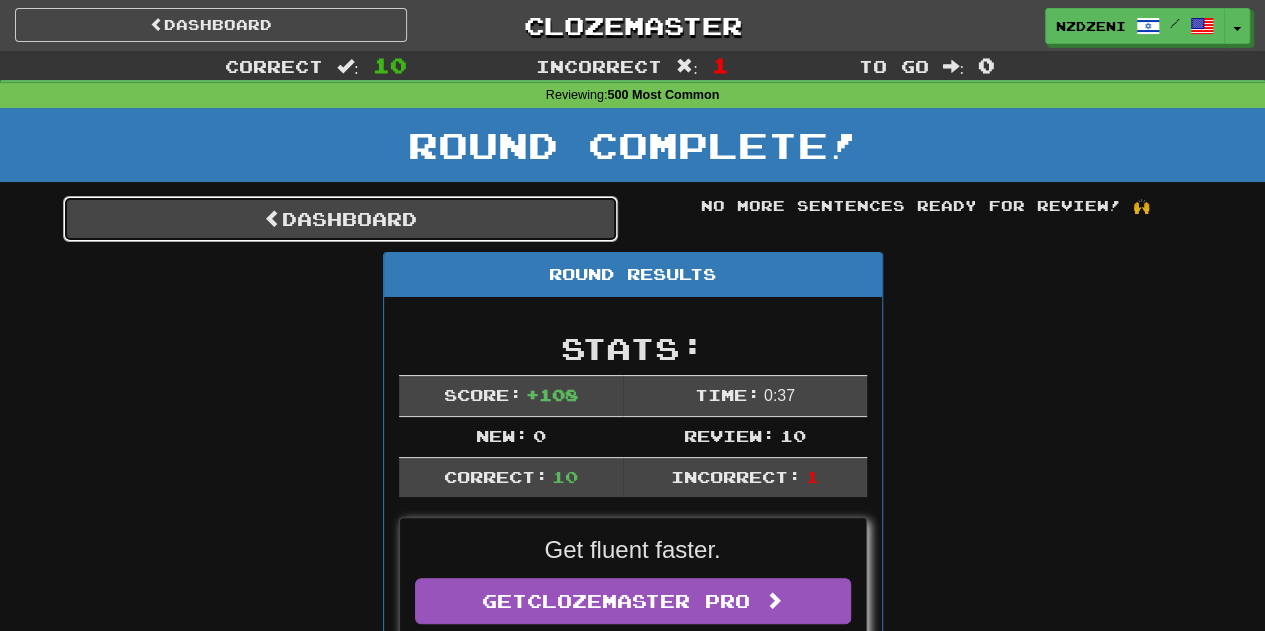 click on "Dashboard" at bounding box center [340, 219] 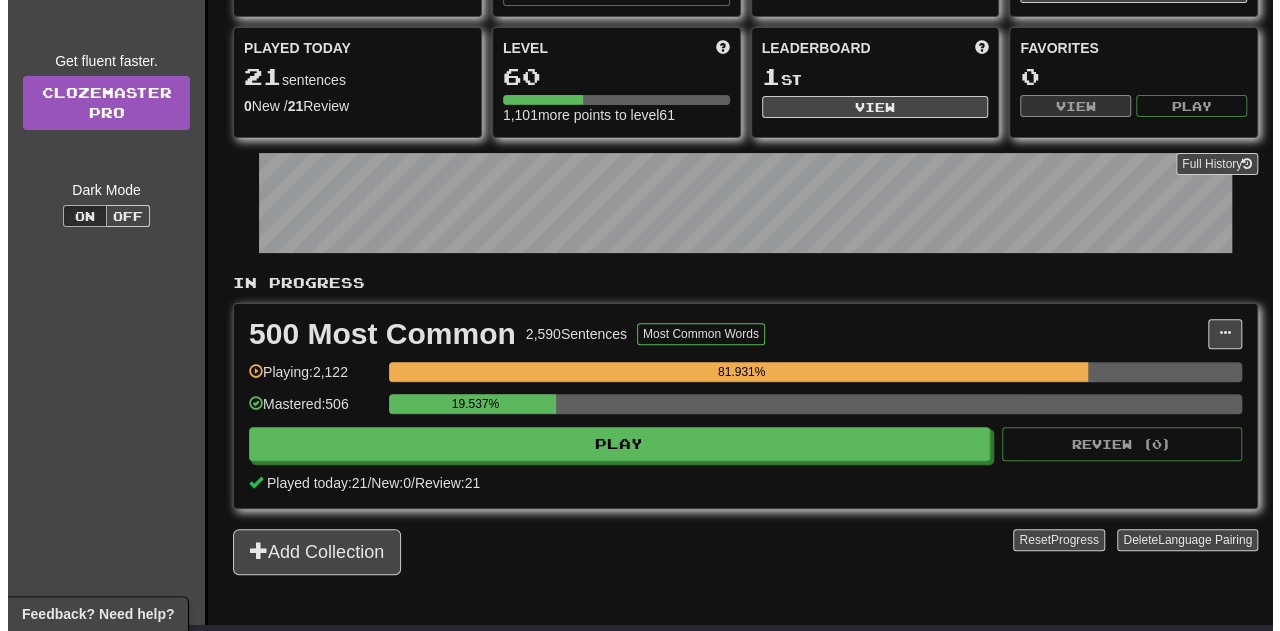 scroll, scrollTop: 162, scrollLeft: 0, axis: vertical 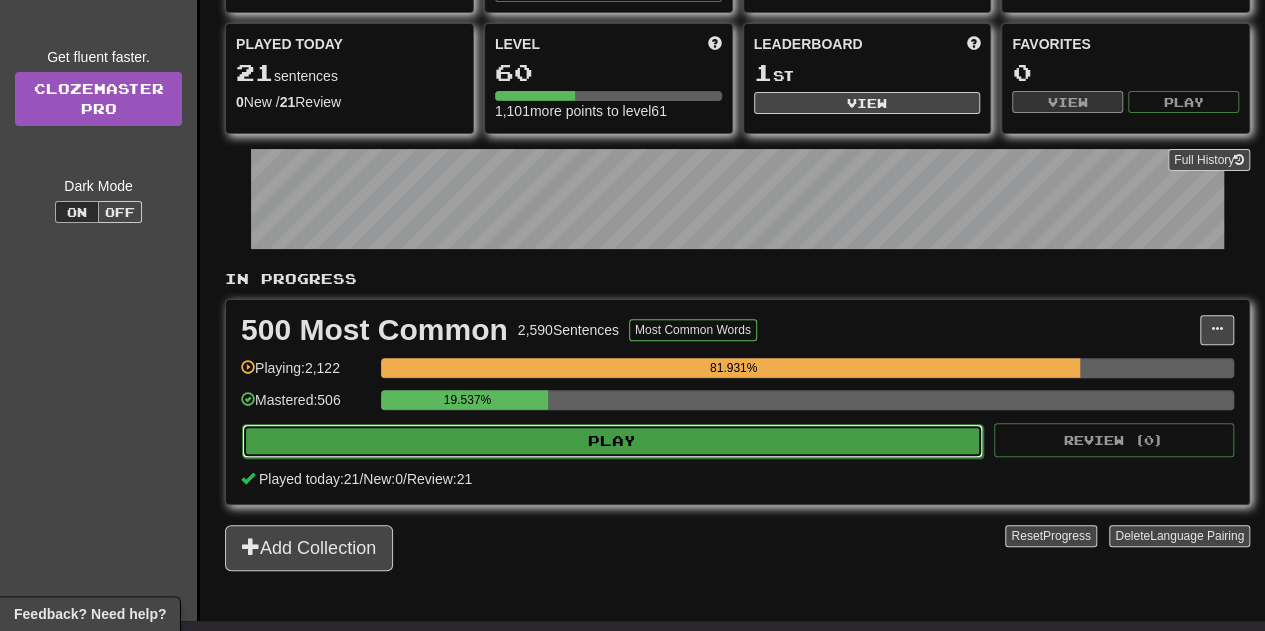 click on "Play" at bounding box center [612, 441] 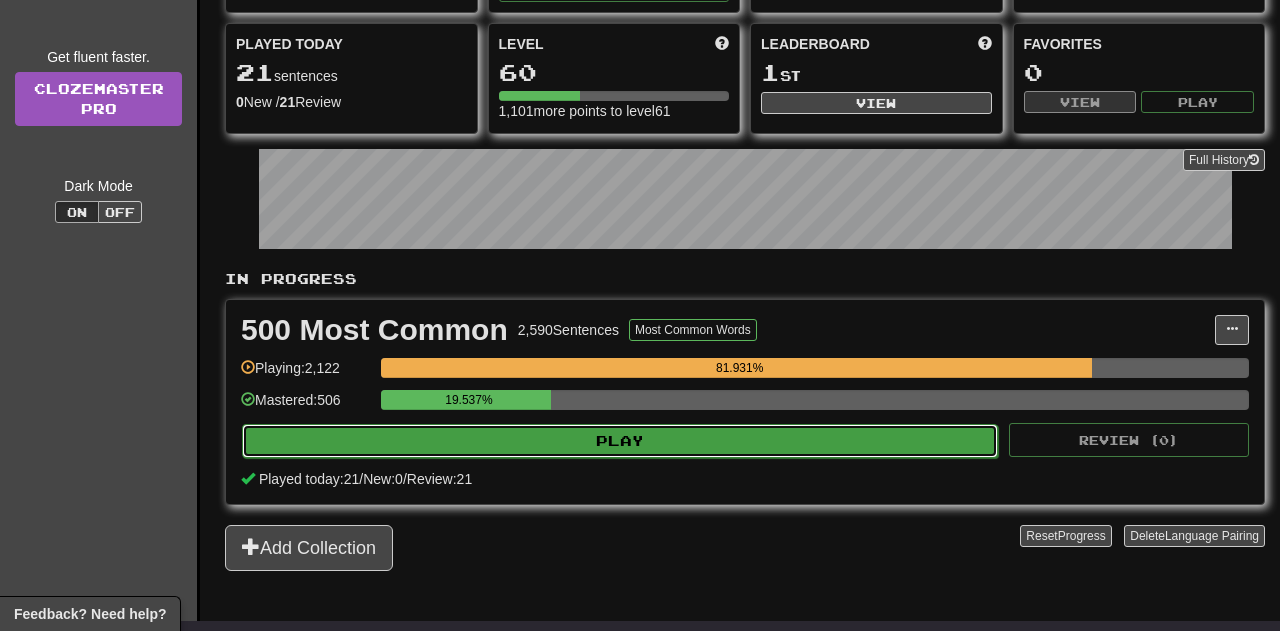 select on "**" 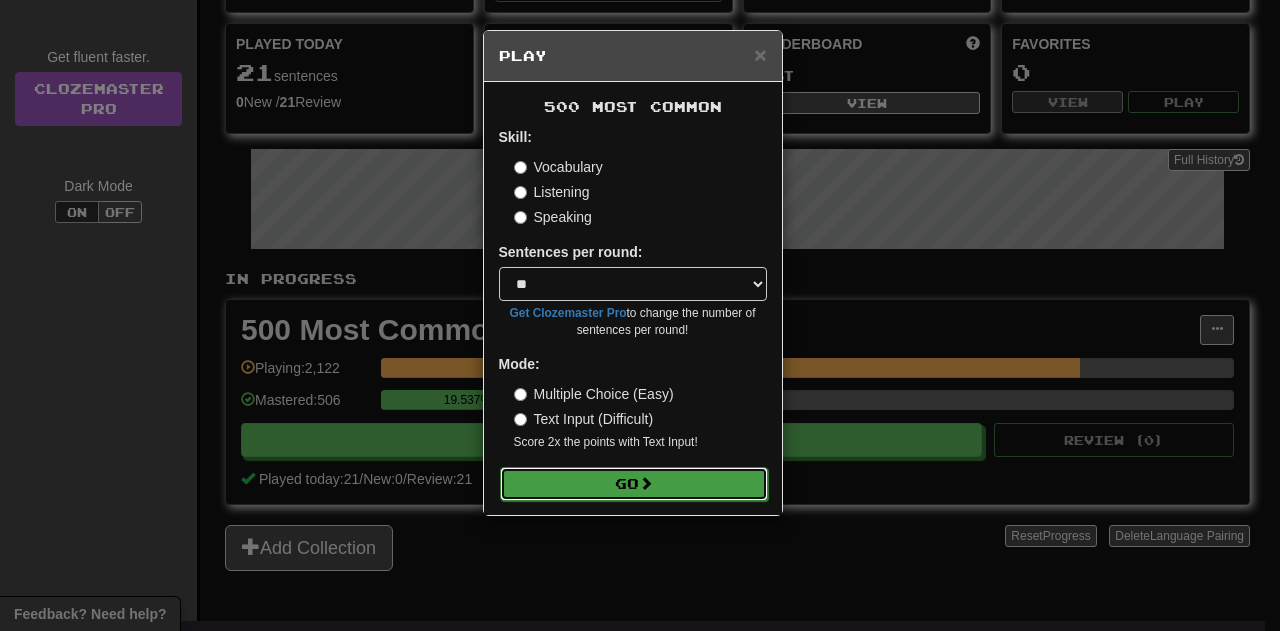 click on "Go" at bounding box center (634, 484) 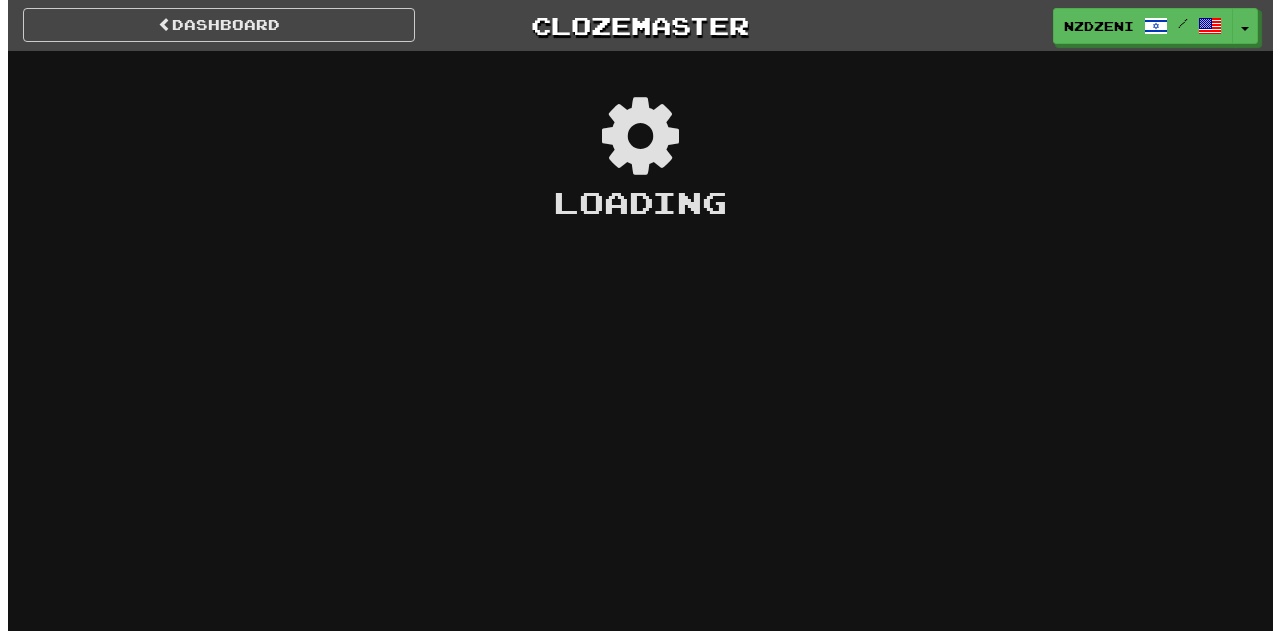 scroll, scrollTop: 0, scrollLeft: 0, axis: both 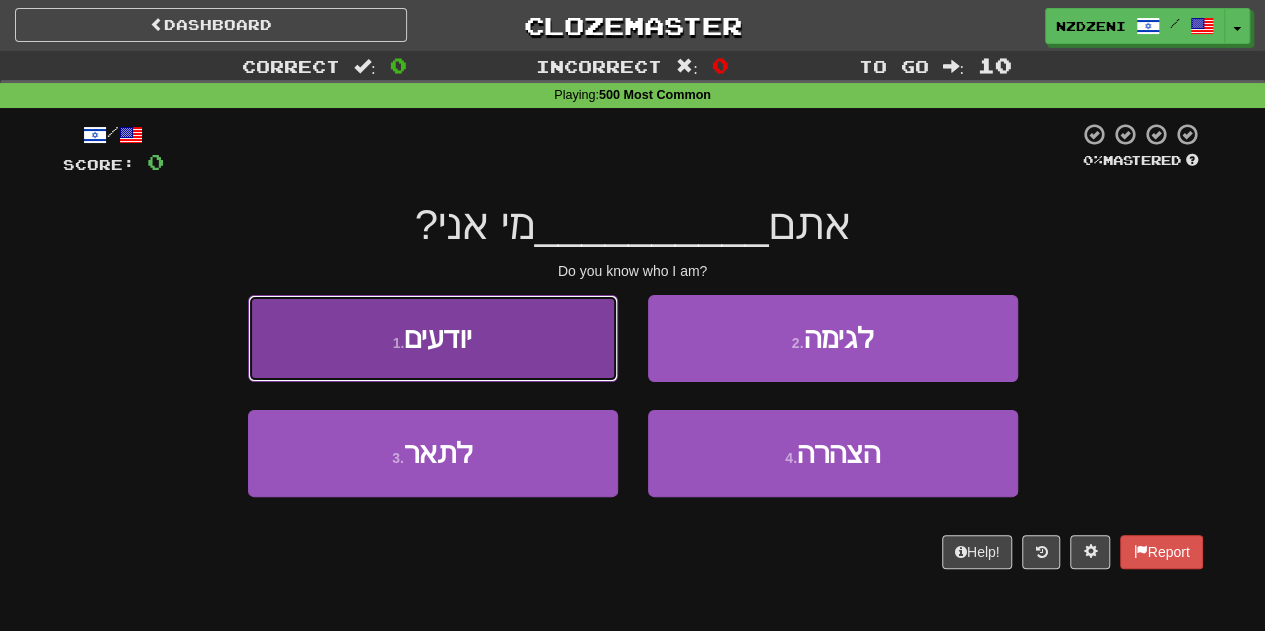 click on "יודעים" at bounding box center (438, 338) 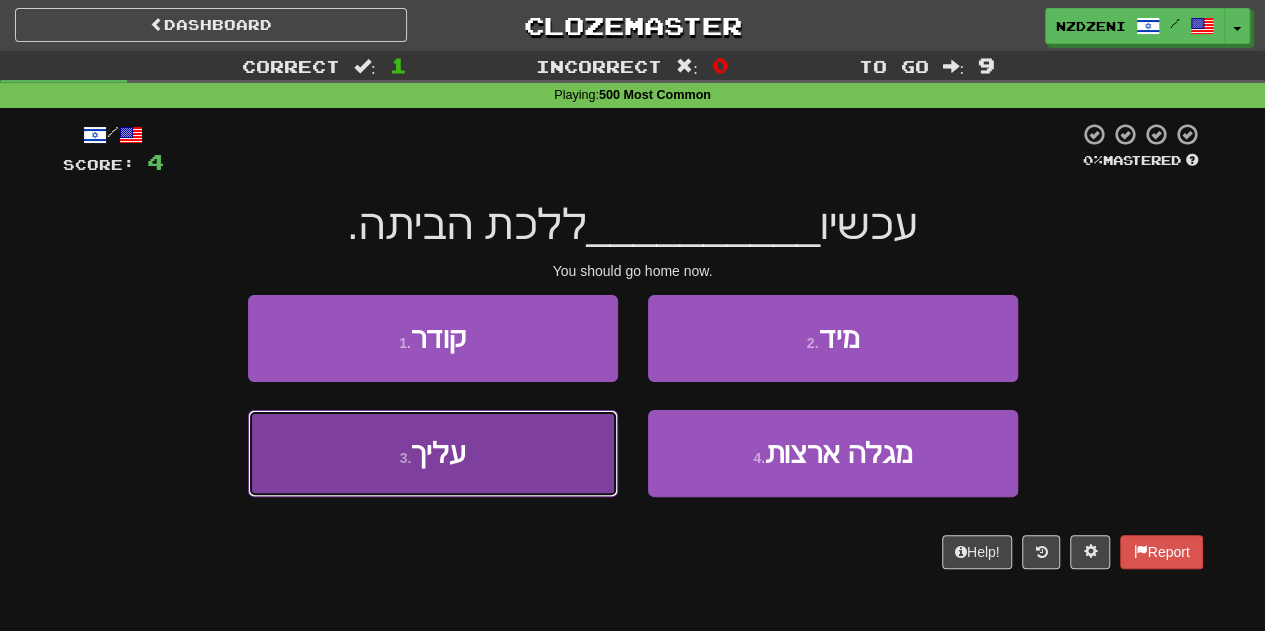 click on "3 .  עליך" at bounding box center (433, 453) 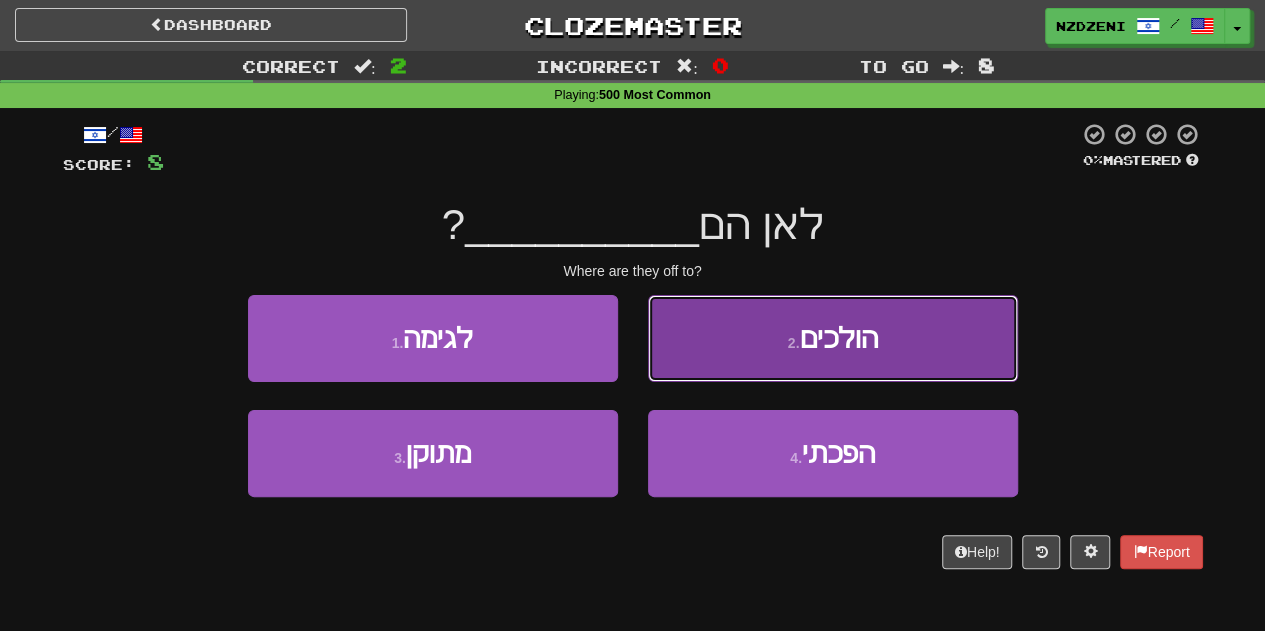 click on "2 .  הולכים" at bounding box center (833, 338) 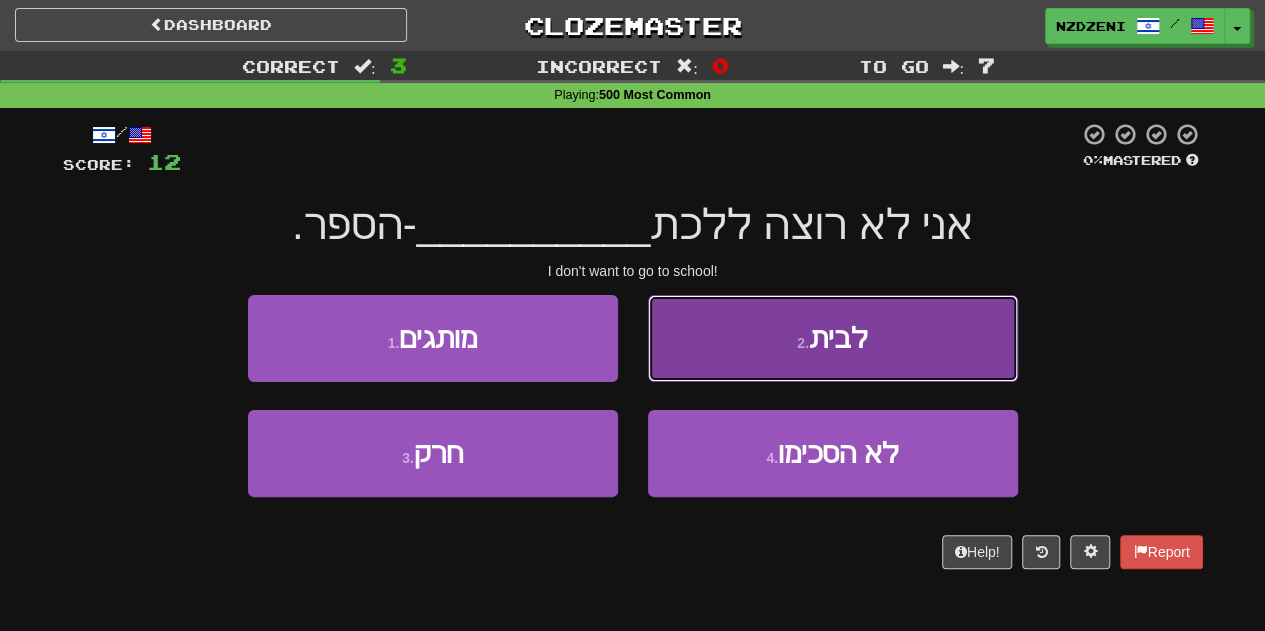 click on "2 .  לבית" at bounding box center (833, 338) 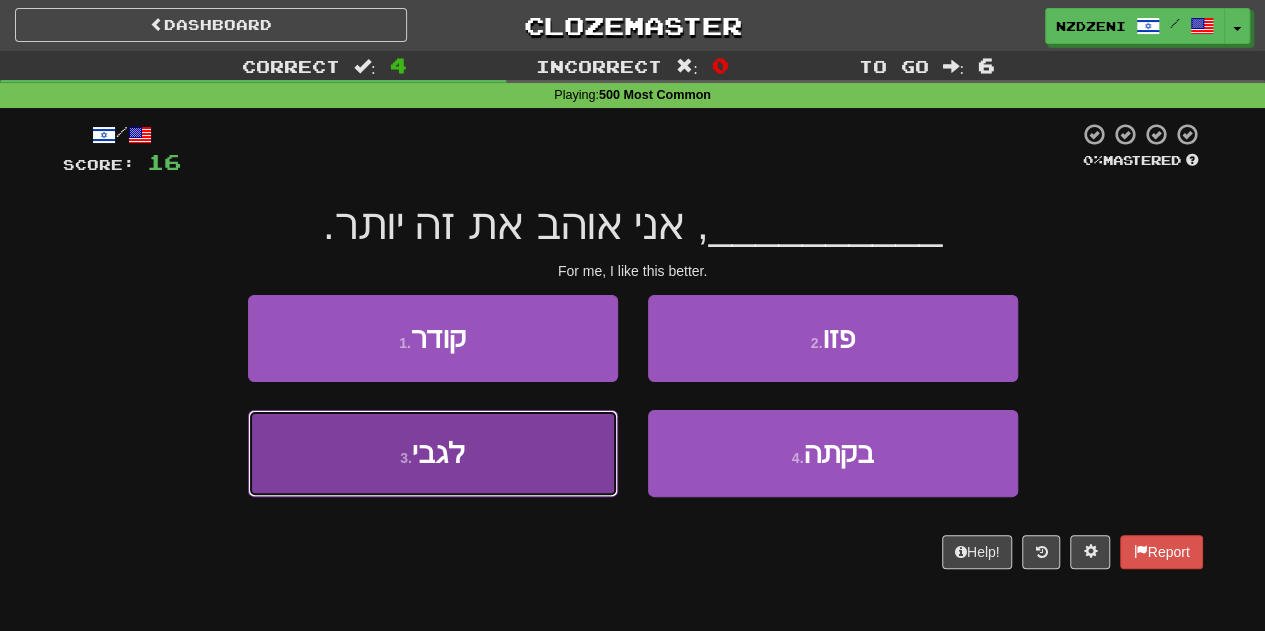 click on "3 .  לגבי" at bounding box center (433, 453) 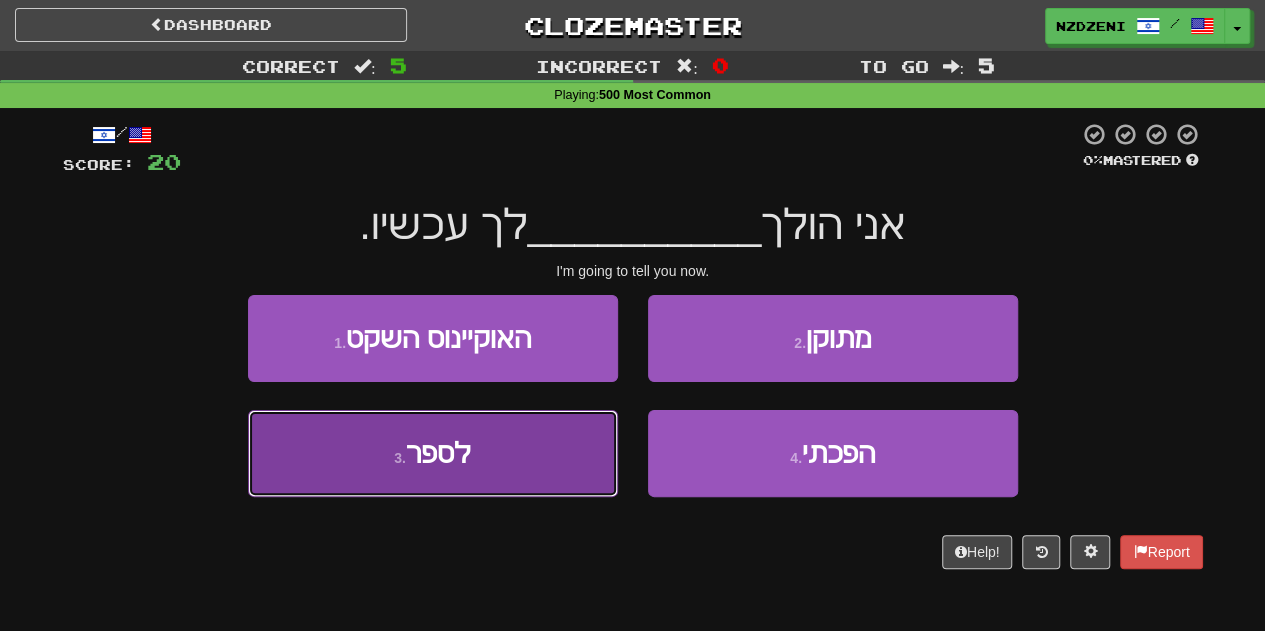 click on "3 .  לספר" at bounding box center [433, 453] 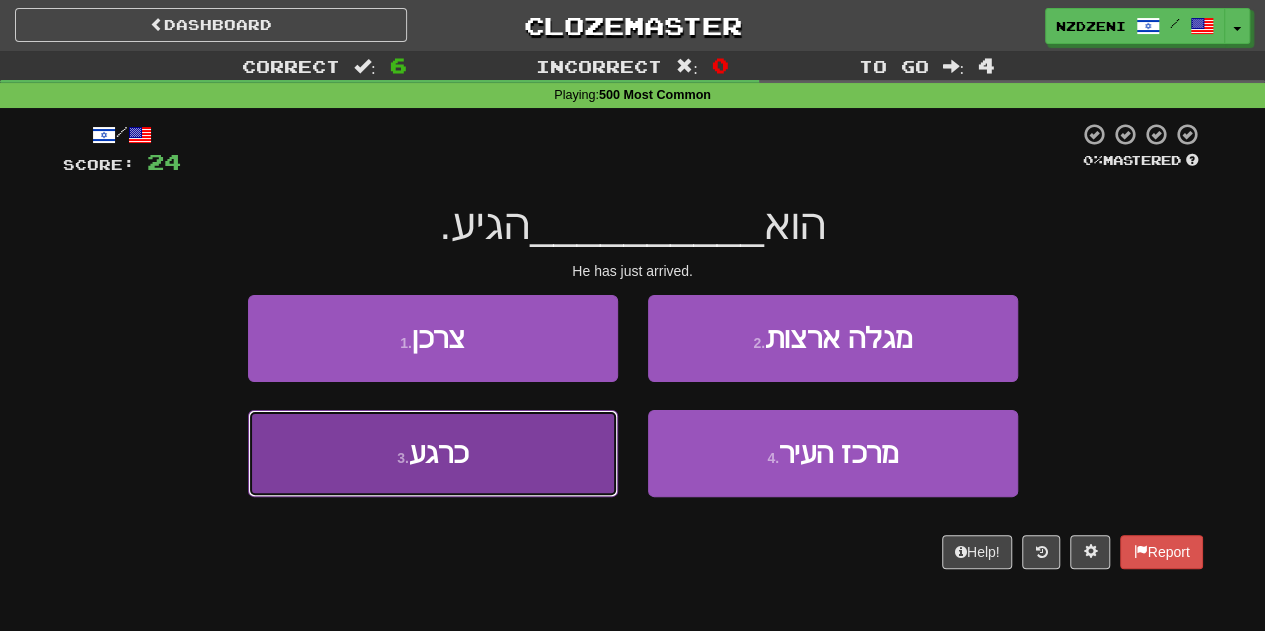 click on "3 .  כרגע" at bounding box center [433, 453] 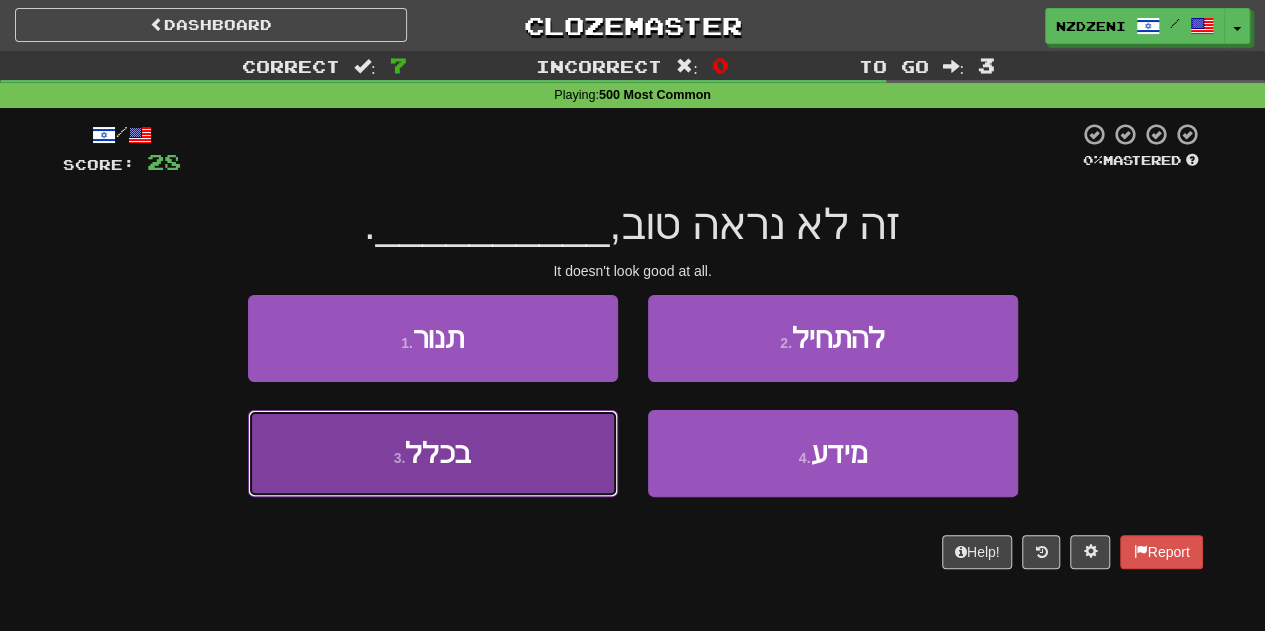 click on "3 .  בכלל" at bounding box center (433, 453) 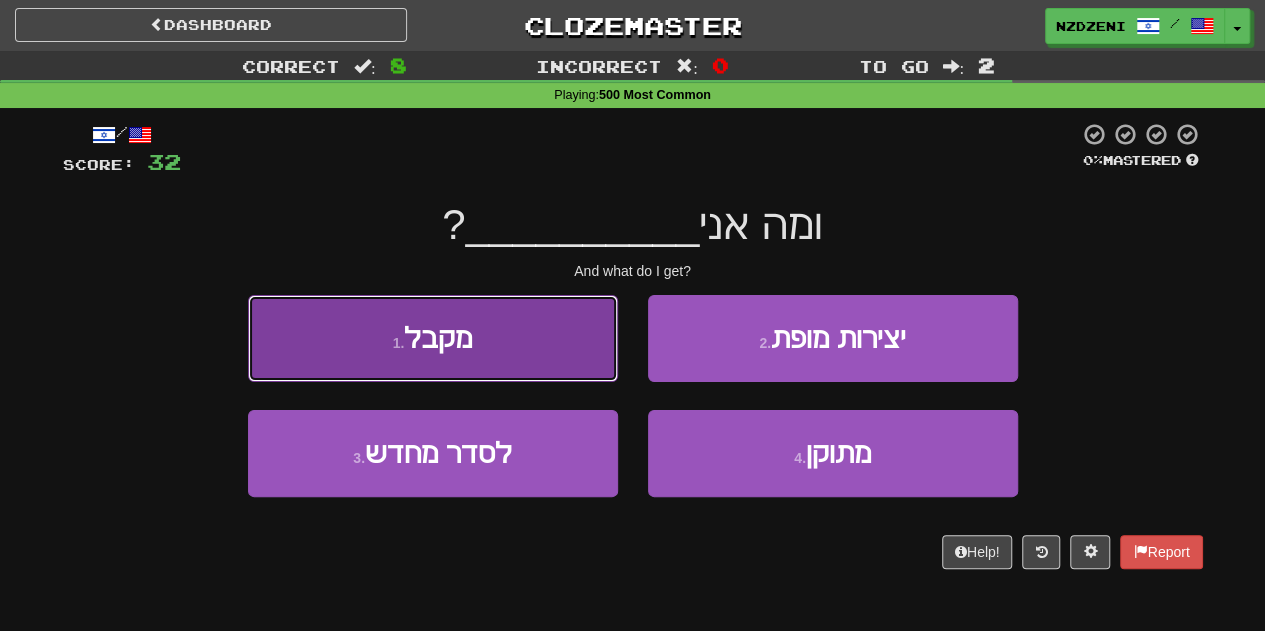 click on "מקבל" at bounding box center (438, 338) 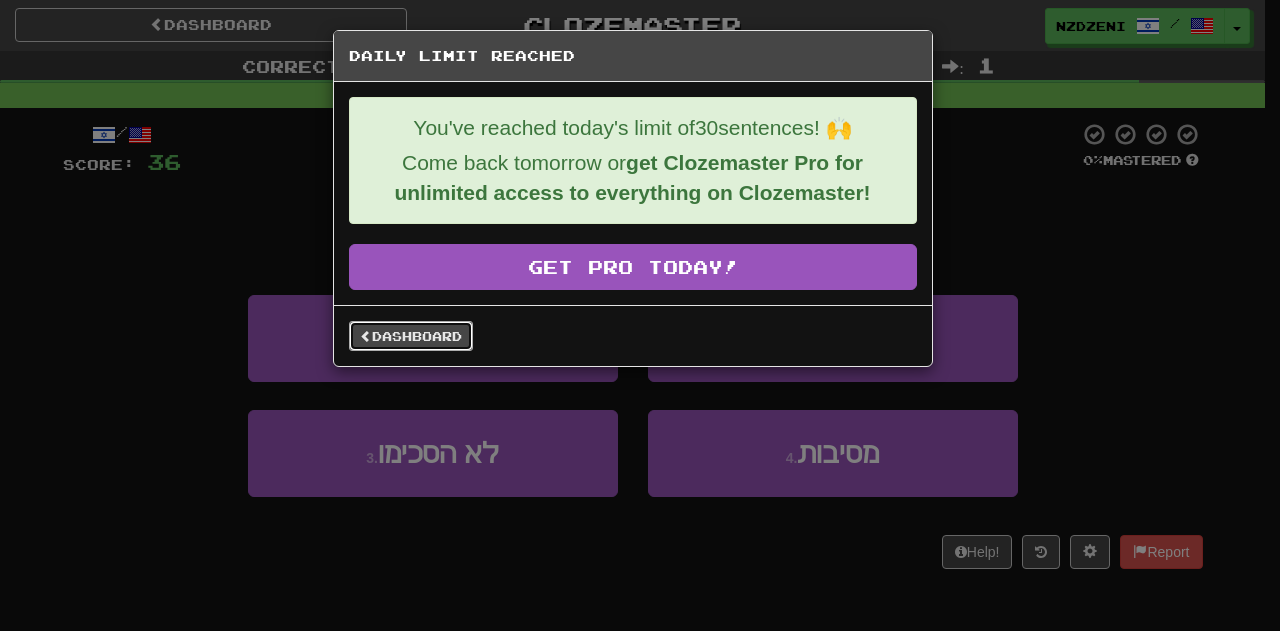 click on "Dashboard" at bounding box center (411, 336) 